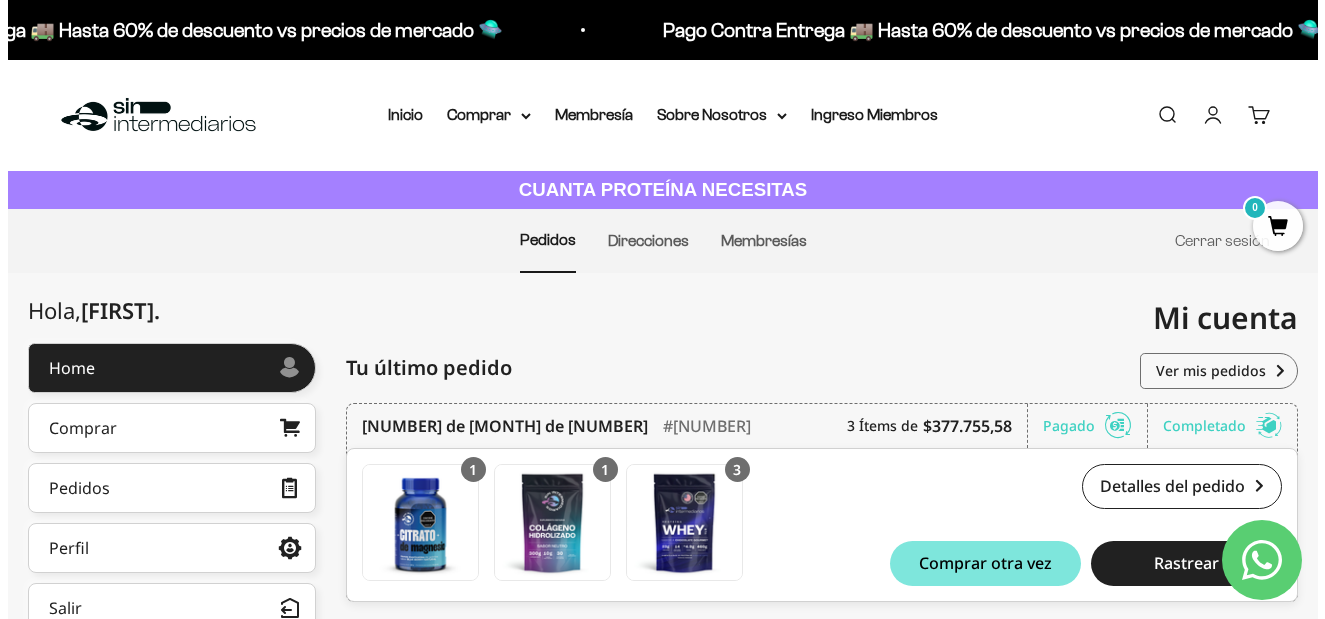 scroll, scrollTop: 0, scrollLeft: 0, axis: both 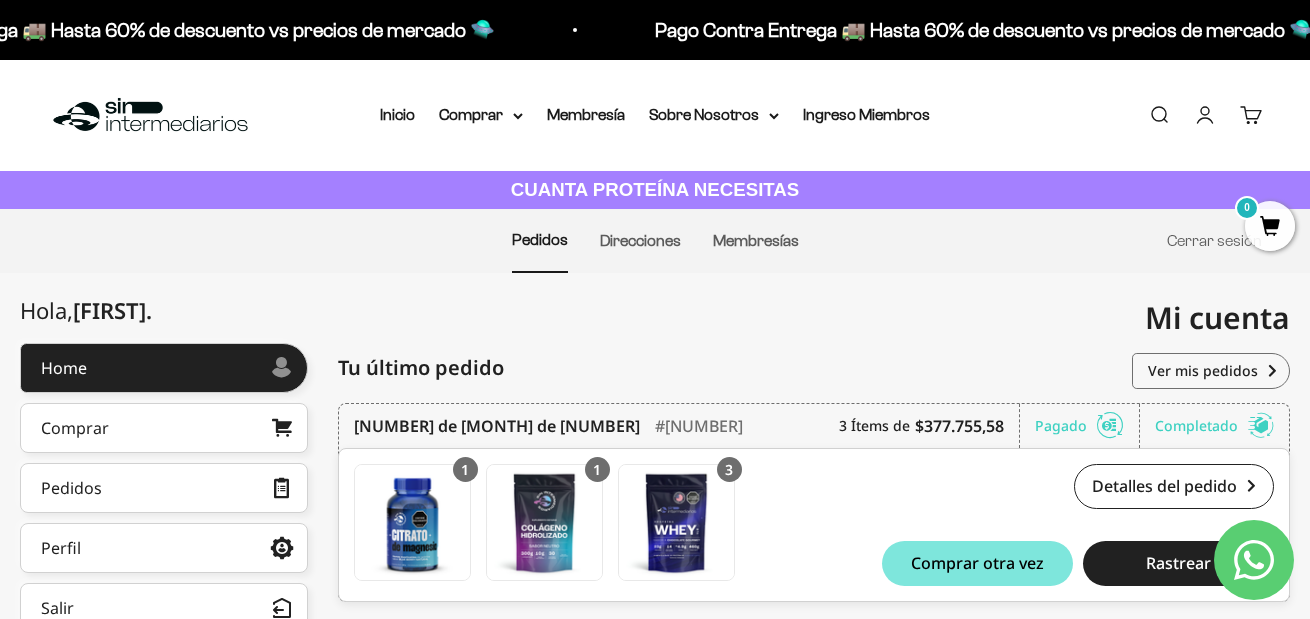click on "Buscar" at bounding box center [1159, 115] 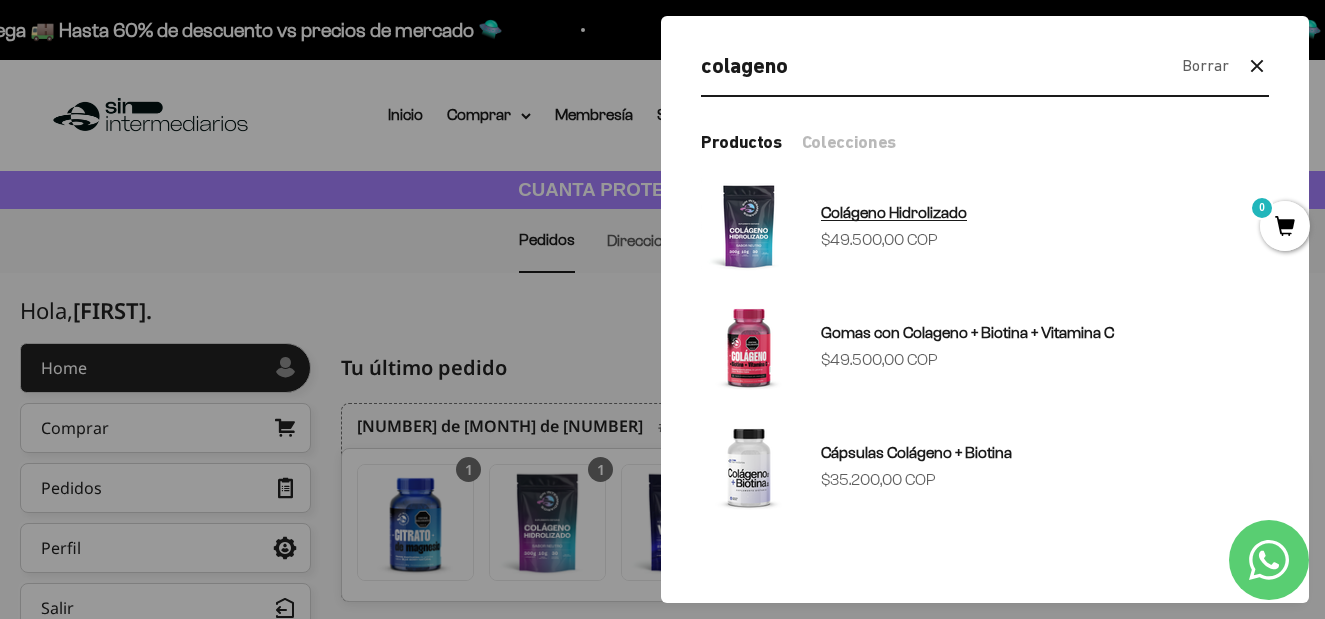 type on "colageno" 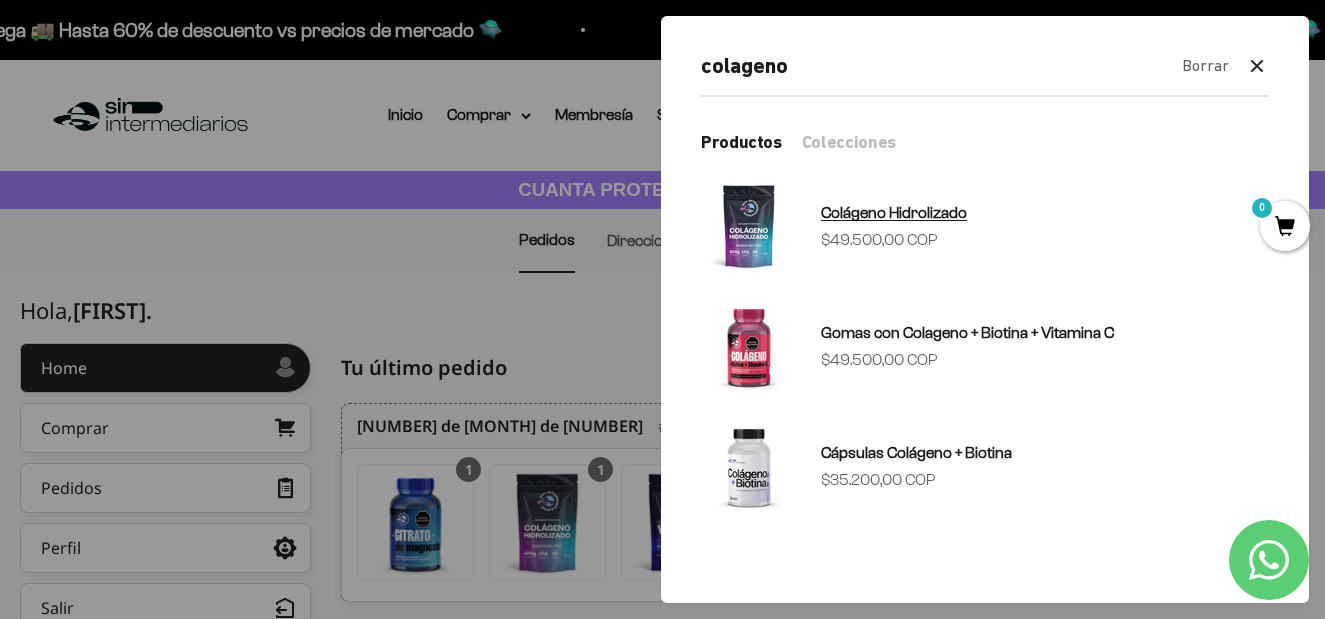 click on "Colágeno Hidrolizado" at bounding box center (894, 212) 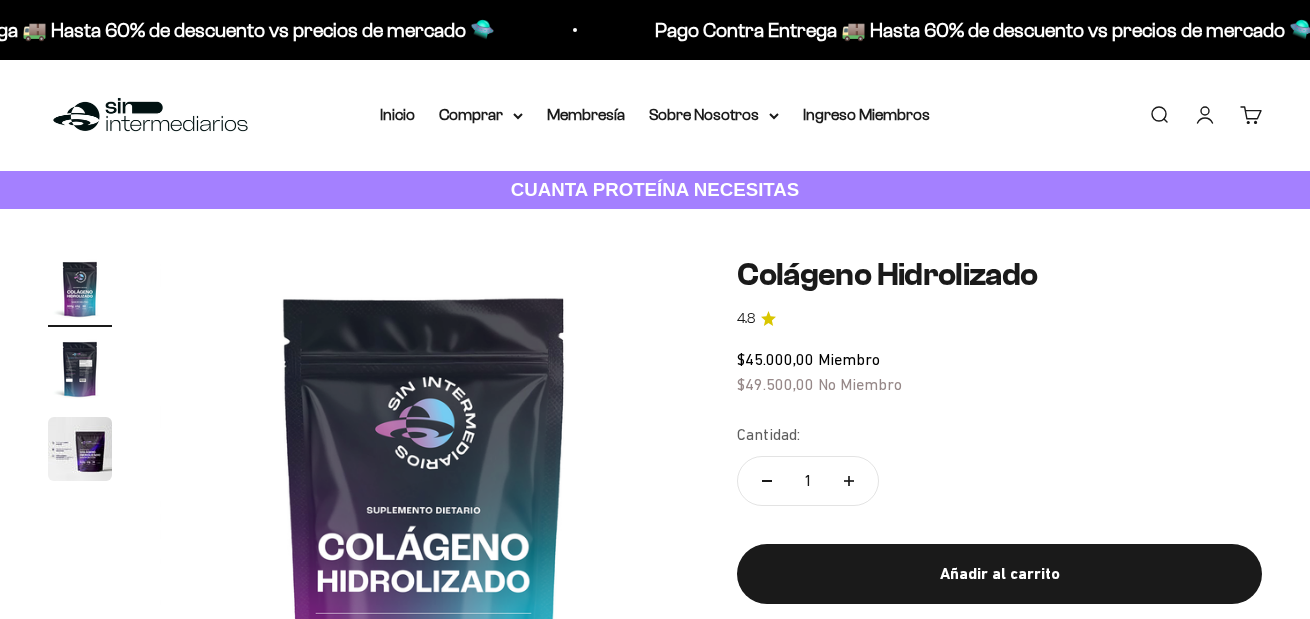 click on "Colágeno Hidrolizado 4.8
$45.000,00   Miembro $49.500,00   No Miembro
Cantidad:
1
Añadir al carrito" 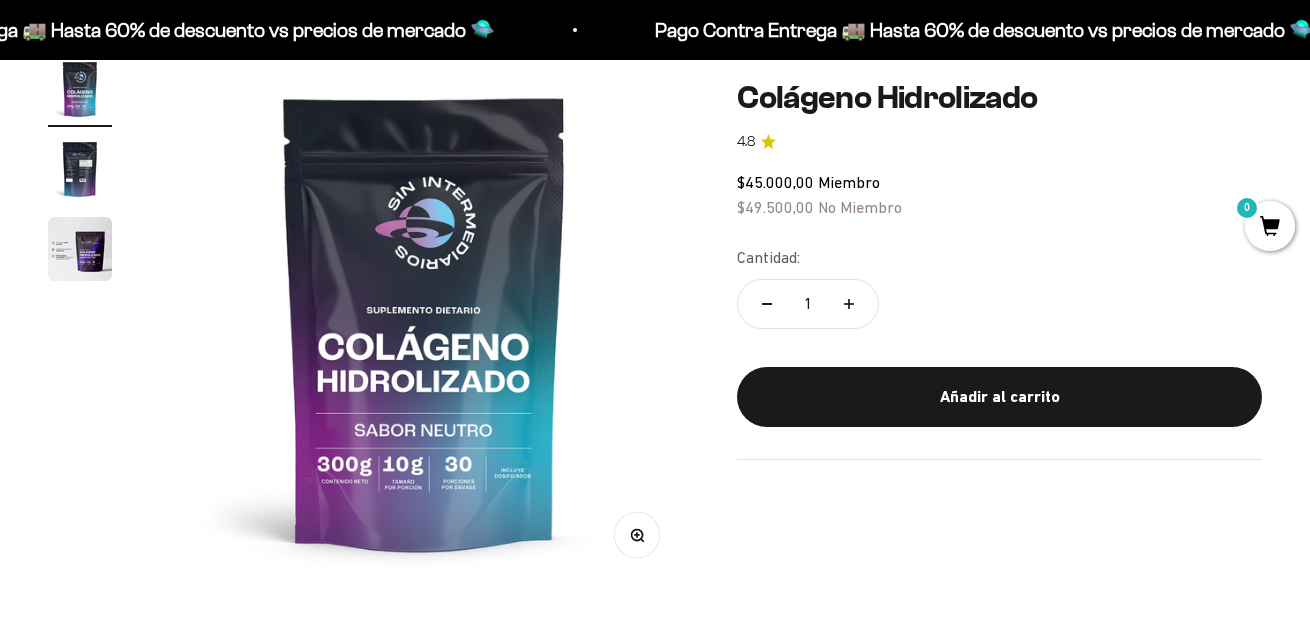 scroll, scrollTop: 200, scrollLeft: 0, axis: vertical 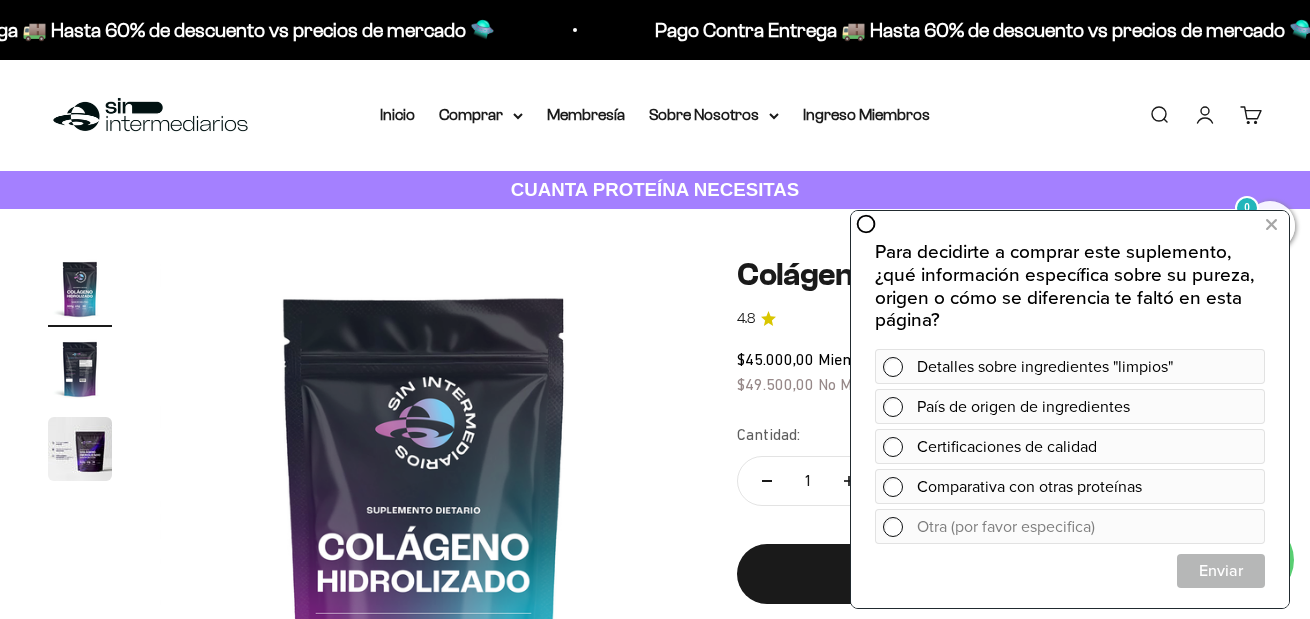 click on "Buscar" at bounding box center [1159, 115] 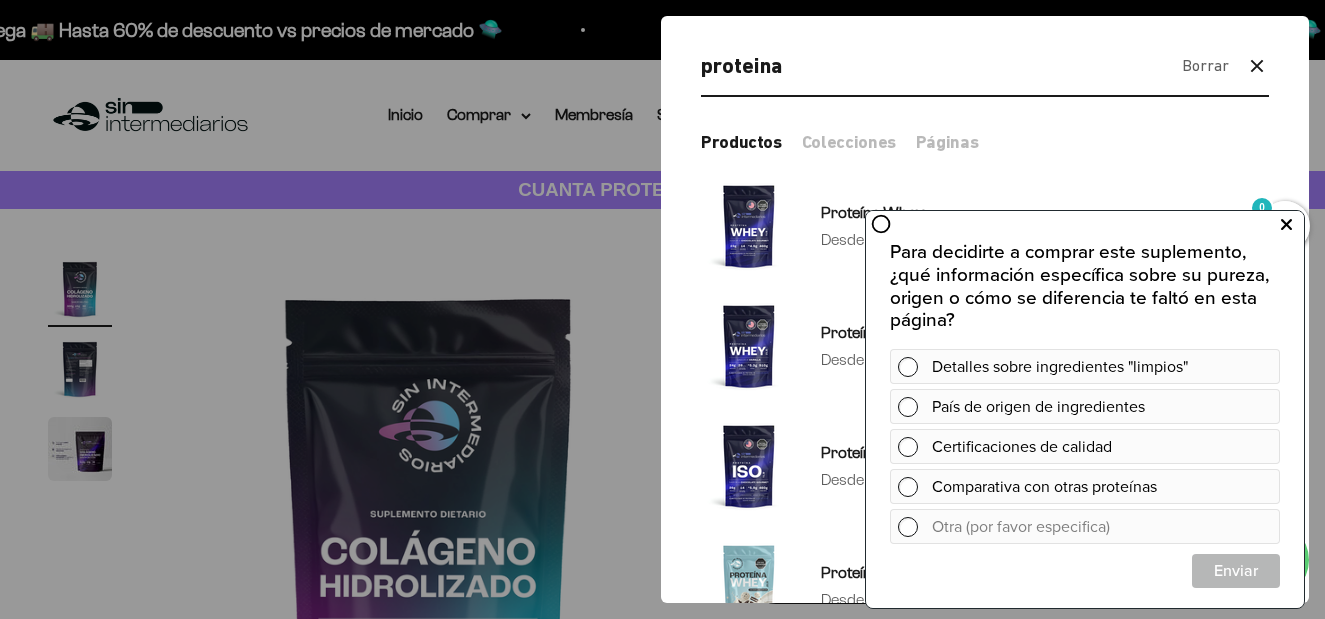 type on "proteina" 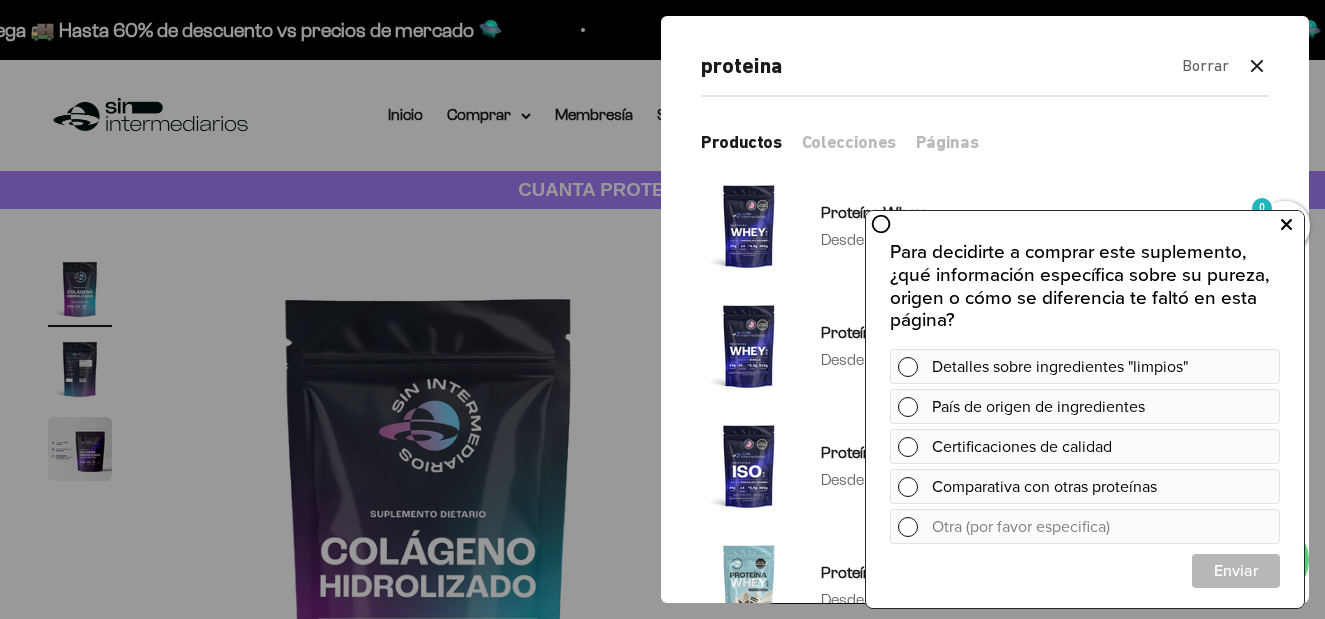click at bounding box center (1286, 225) 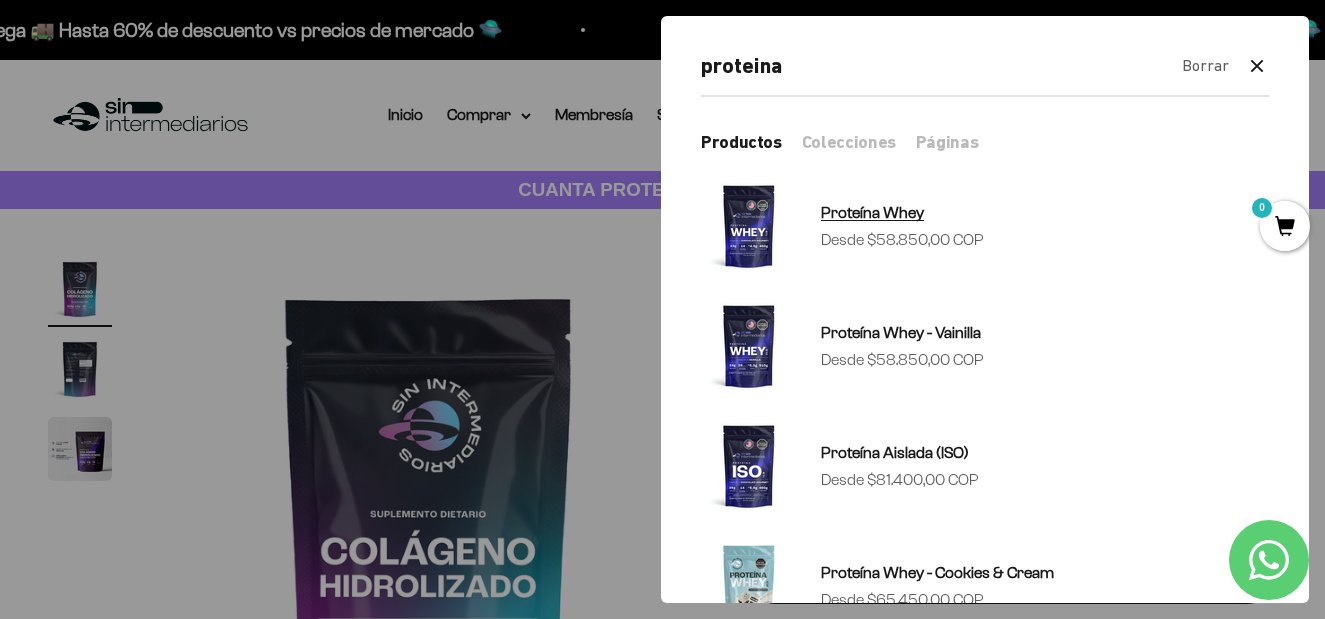 click on "Proteína Whey" at bounding box center [872, 212] 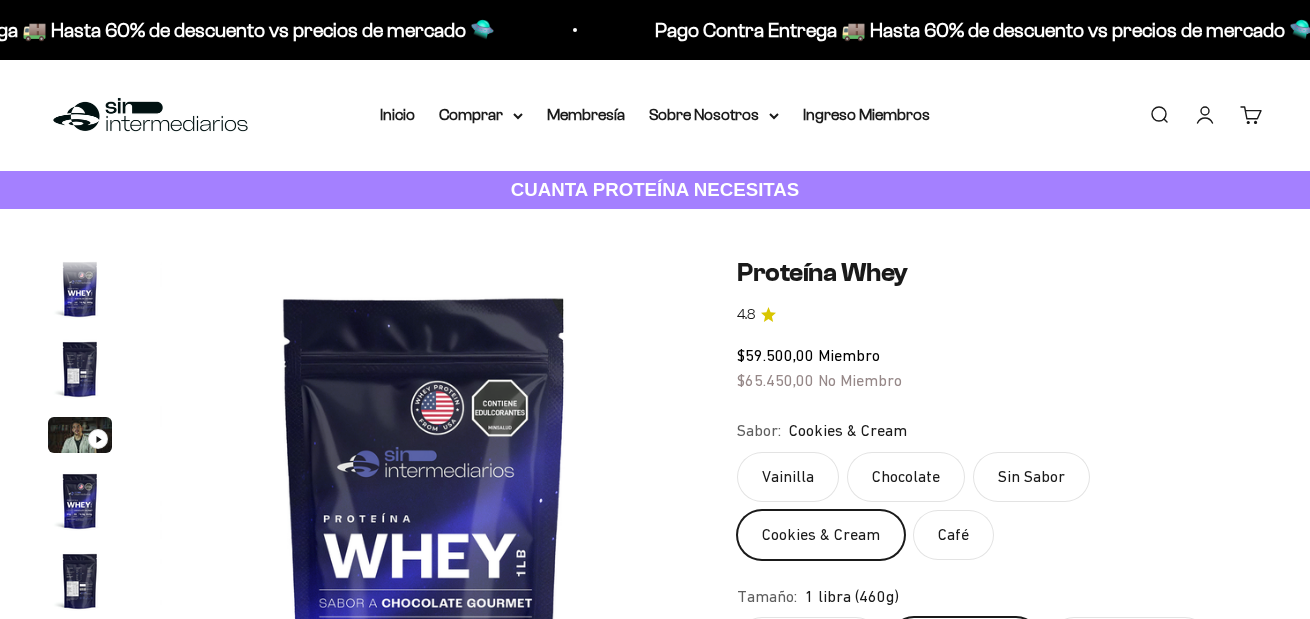 scroll, scrollTop: 199, scrollLeft: 0, axis: vertical 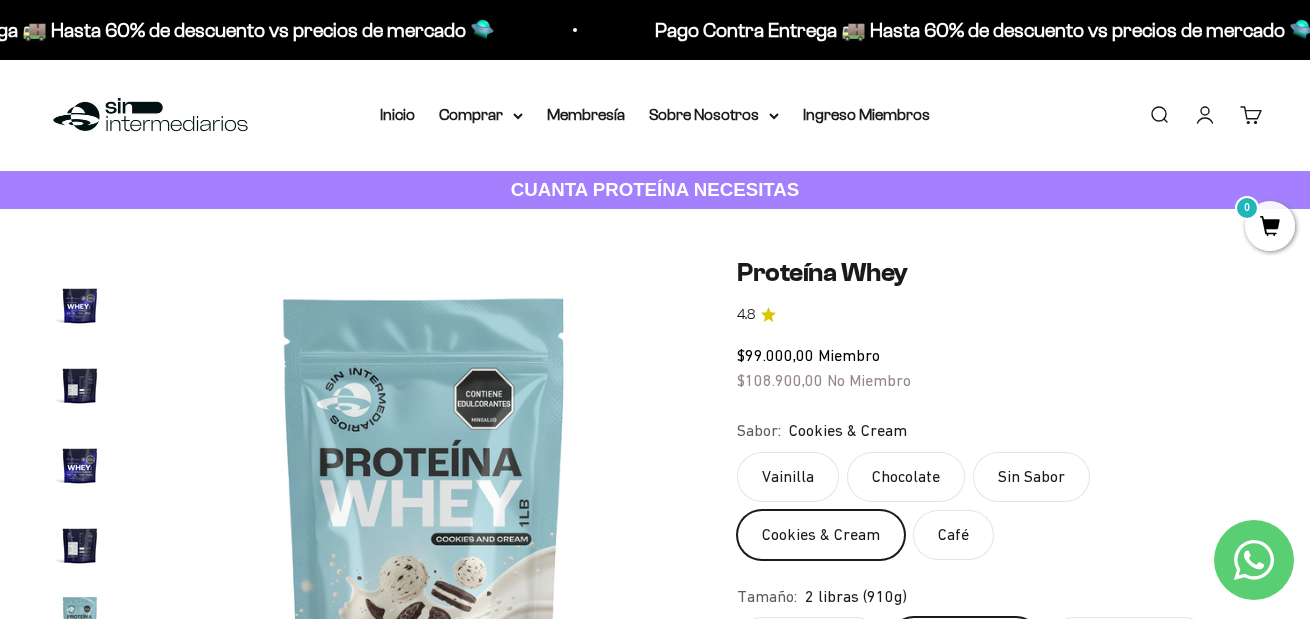 click on "Buscar" at bounding box center [1159, 115] 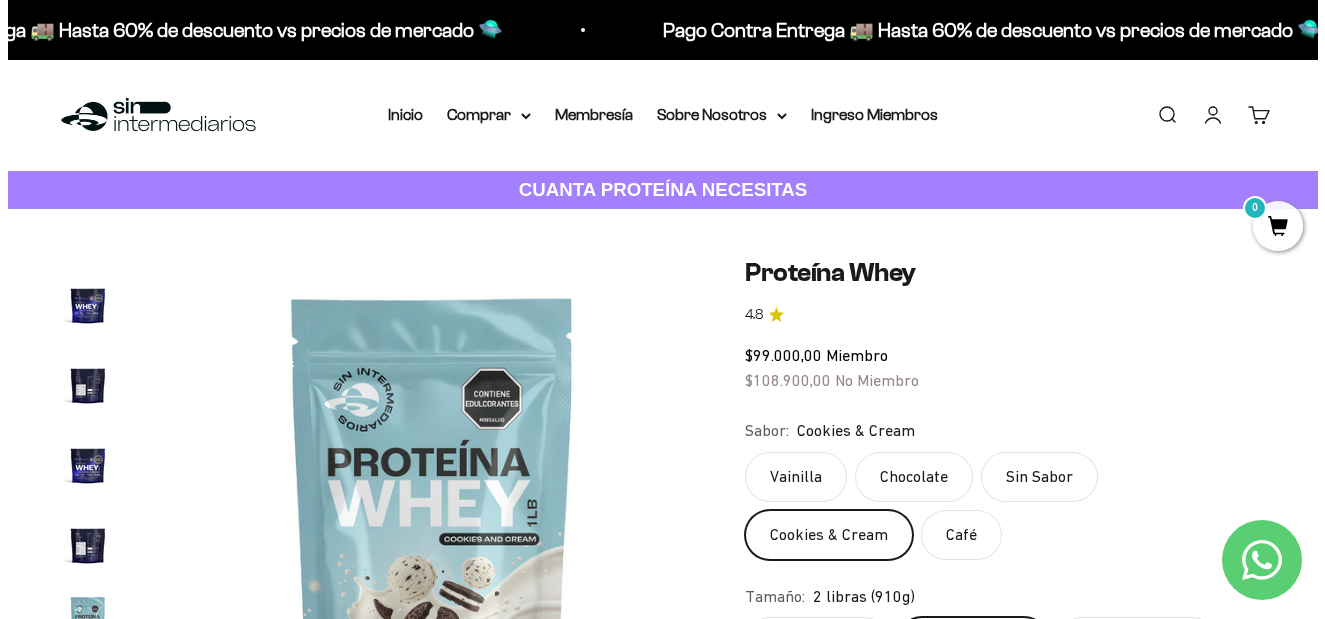 scroll, scrollTop: 0, scrollLeft: 7144, axis: horizontal 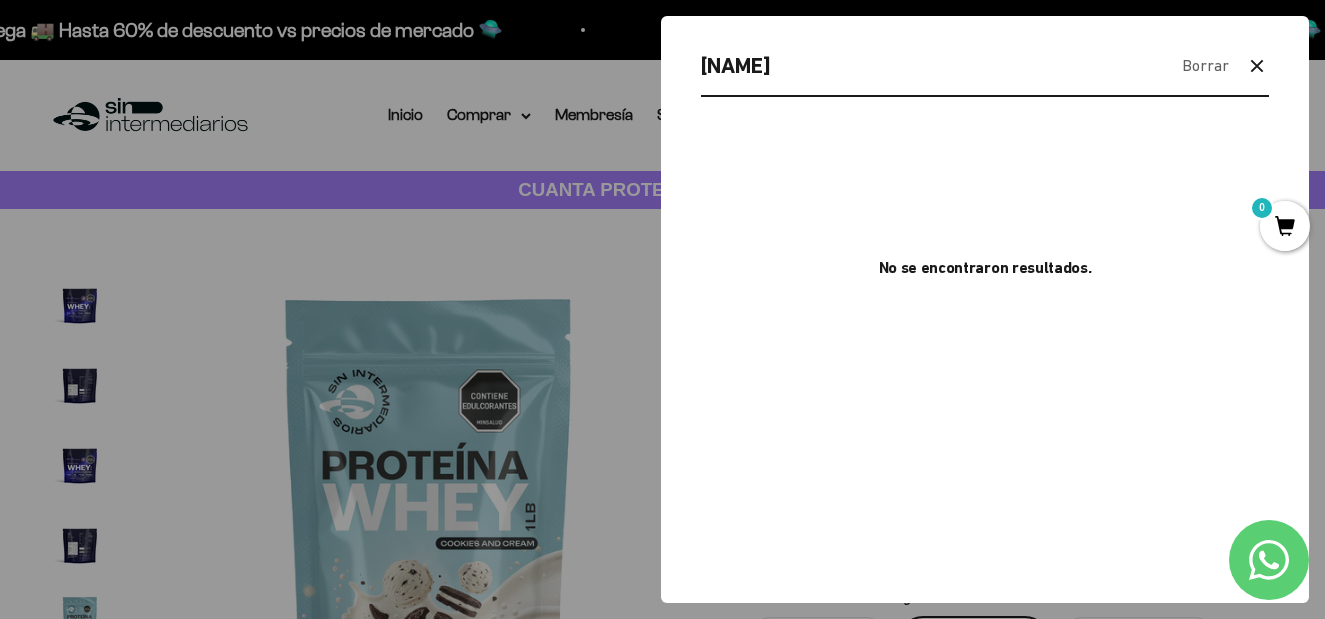 click on "cretina" at bounding box center (933, 65) 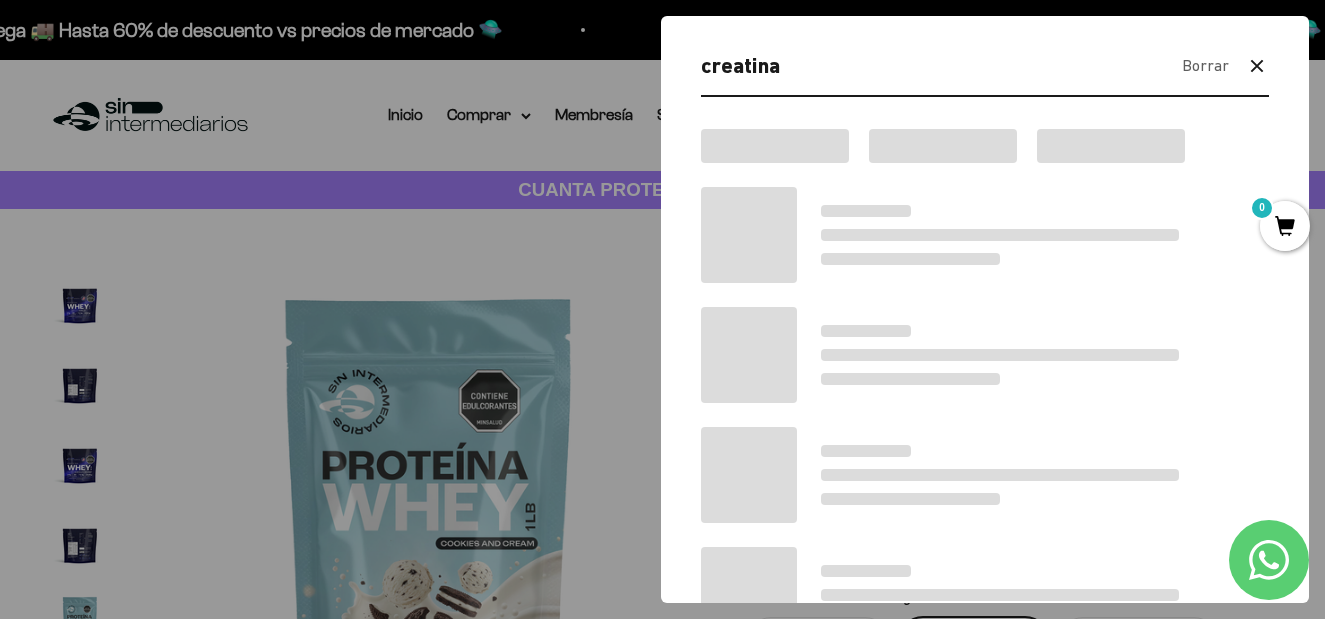 type on "creatina" 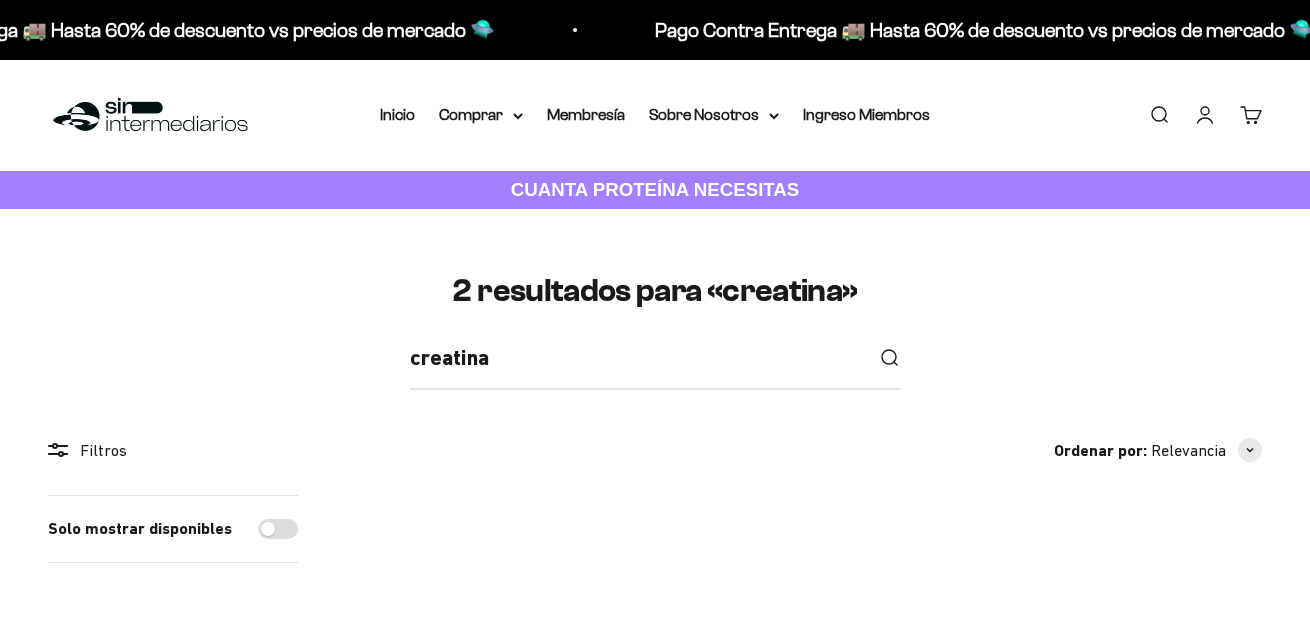 scroll, scrollTop: 400, scrollLeft: 0, axis: vertical 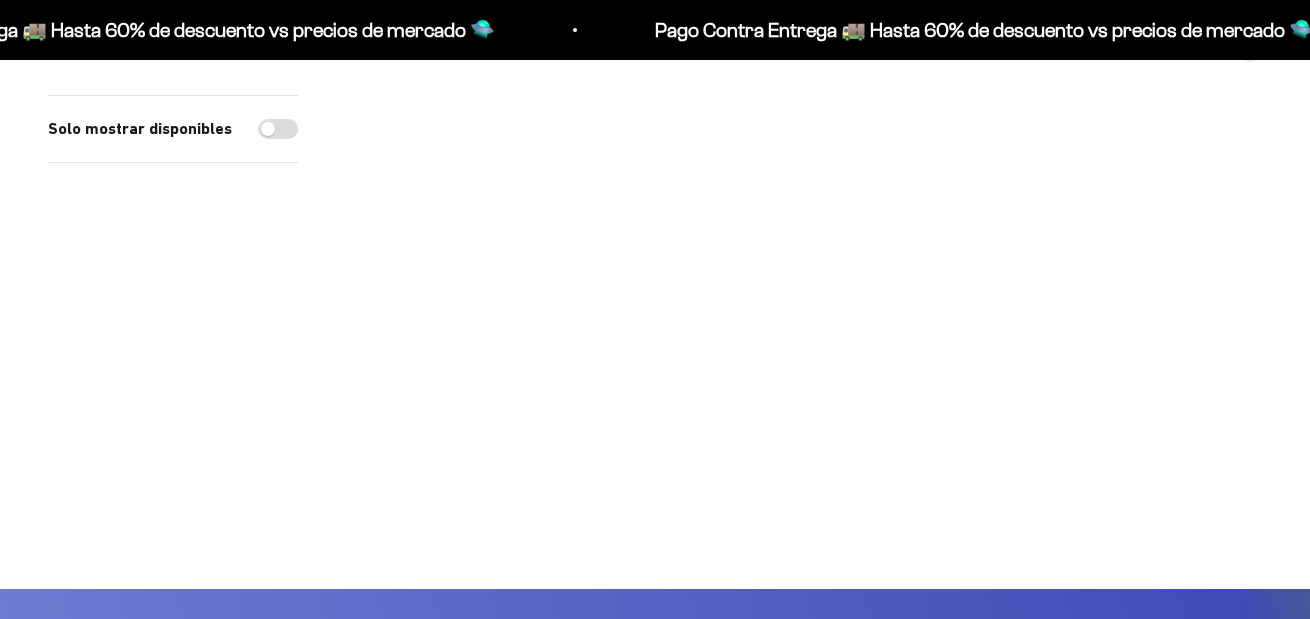 click on "Creatina Monohidrato" at bounding box center [490, 417] 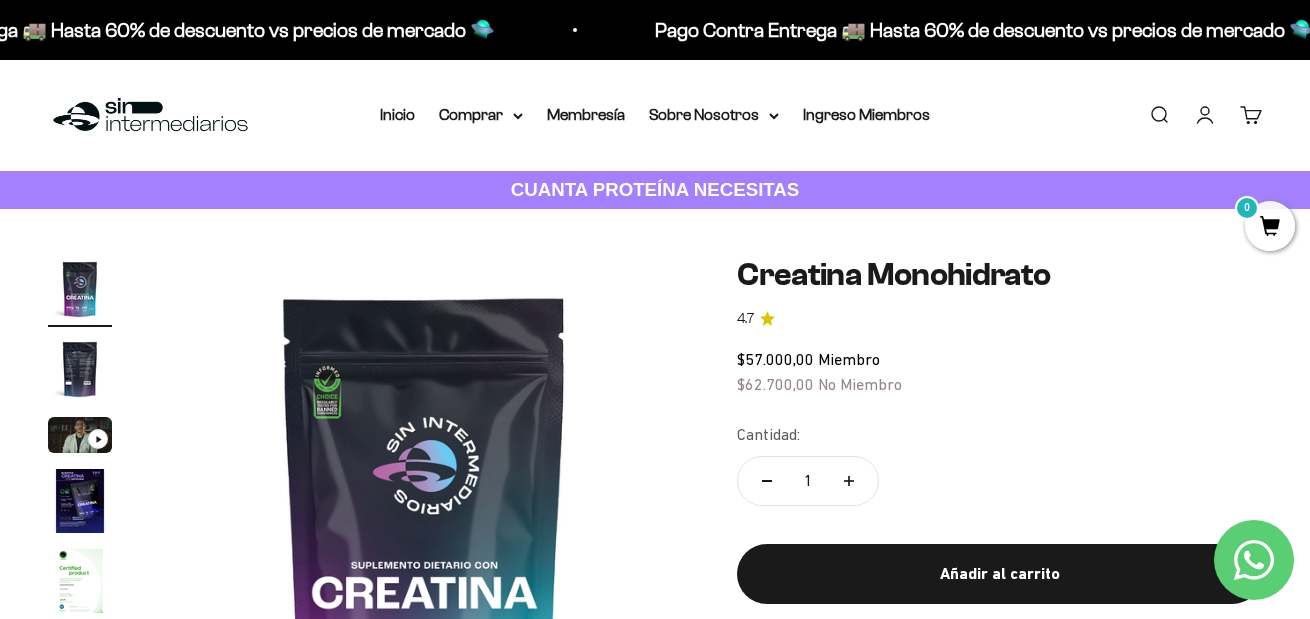 scroll, scrollTop: 0, scrollLeft: 0, axis: both 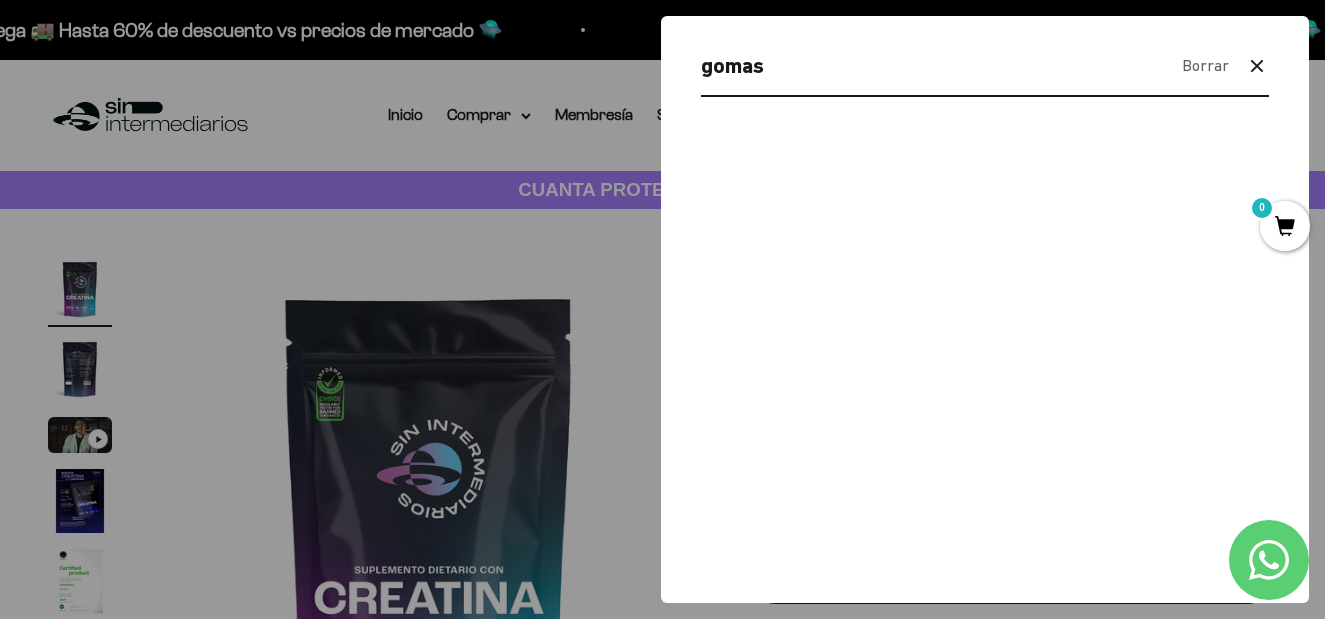 type on "gomas" 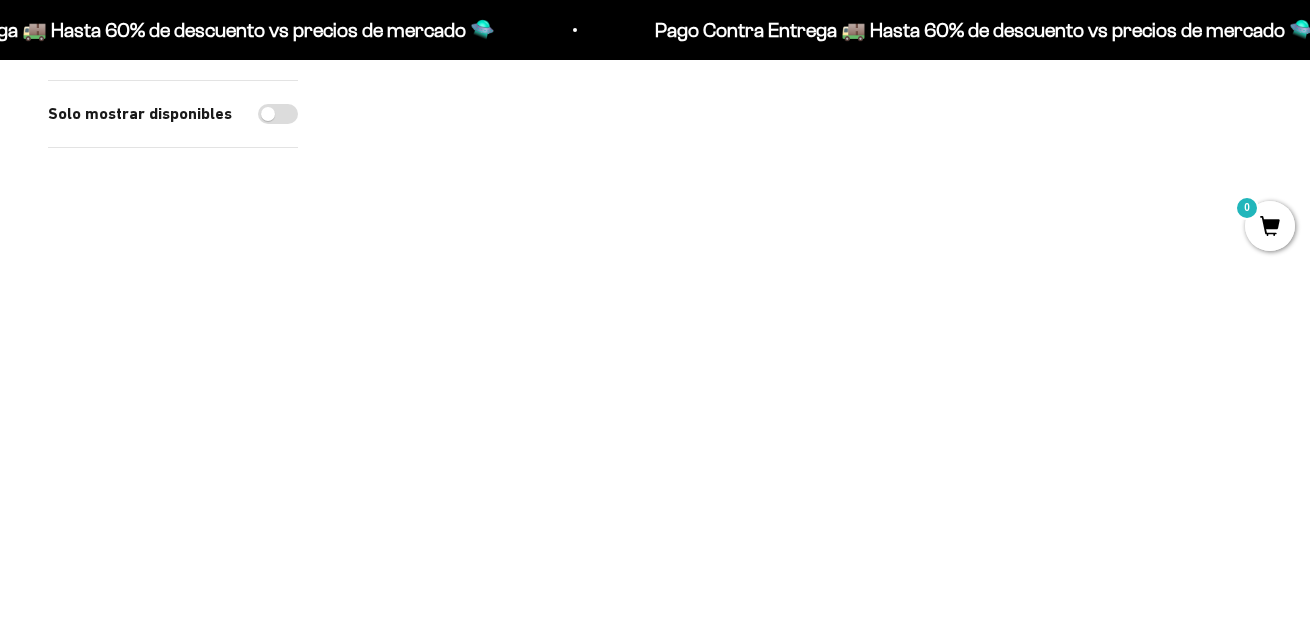 scroll, scrollTop: 798, scrollLeft: 0, axis: vertical 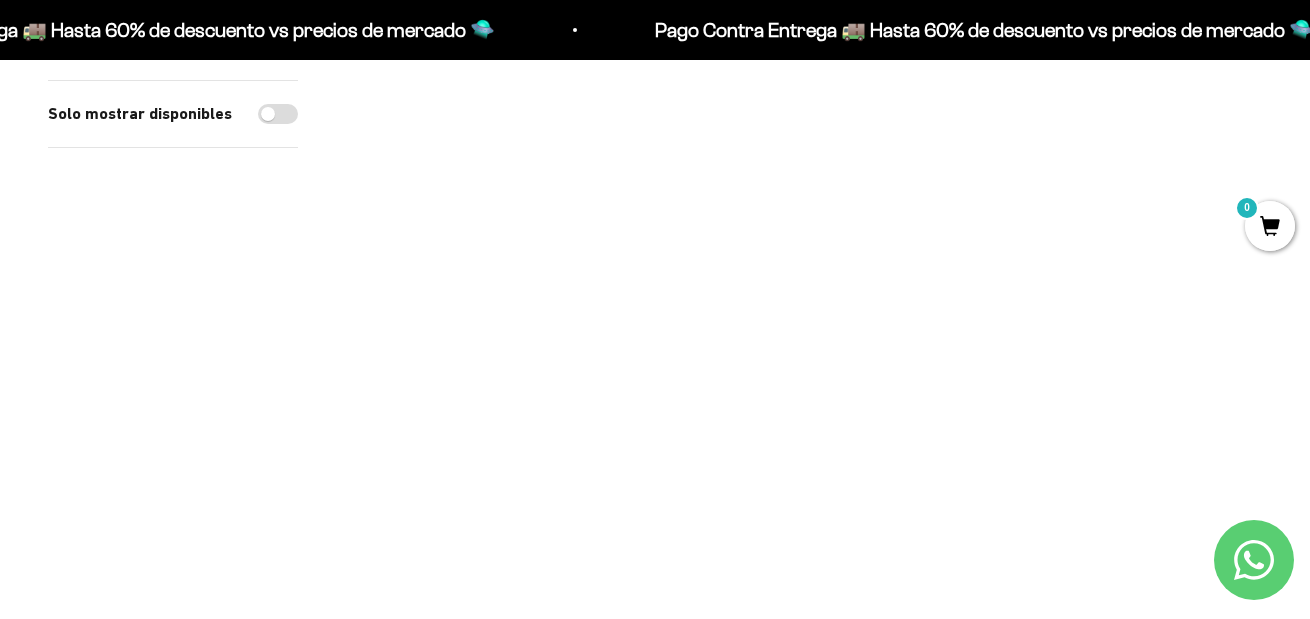 click on "Gomas con Colageno + Biotina + Vitamina C" at bounding box center (491, 493) 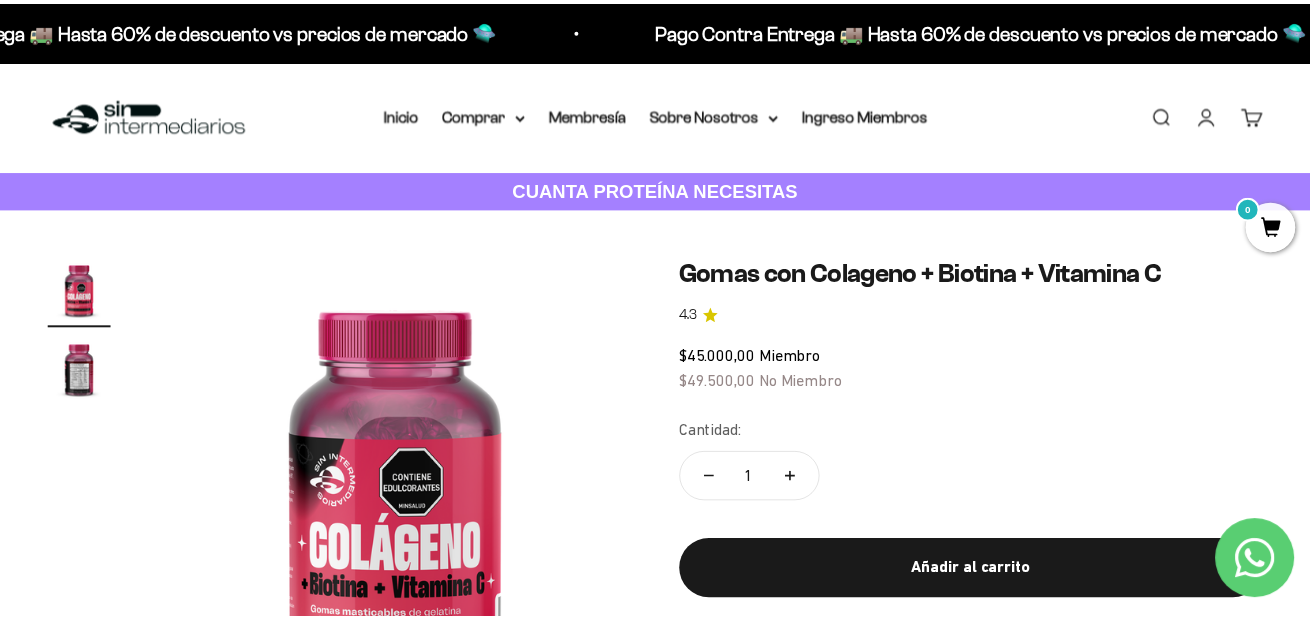 scroll, scrollTop: 0, scrollLeft: 0, axis: both 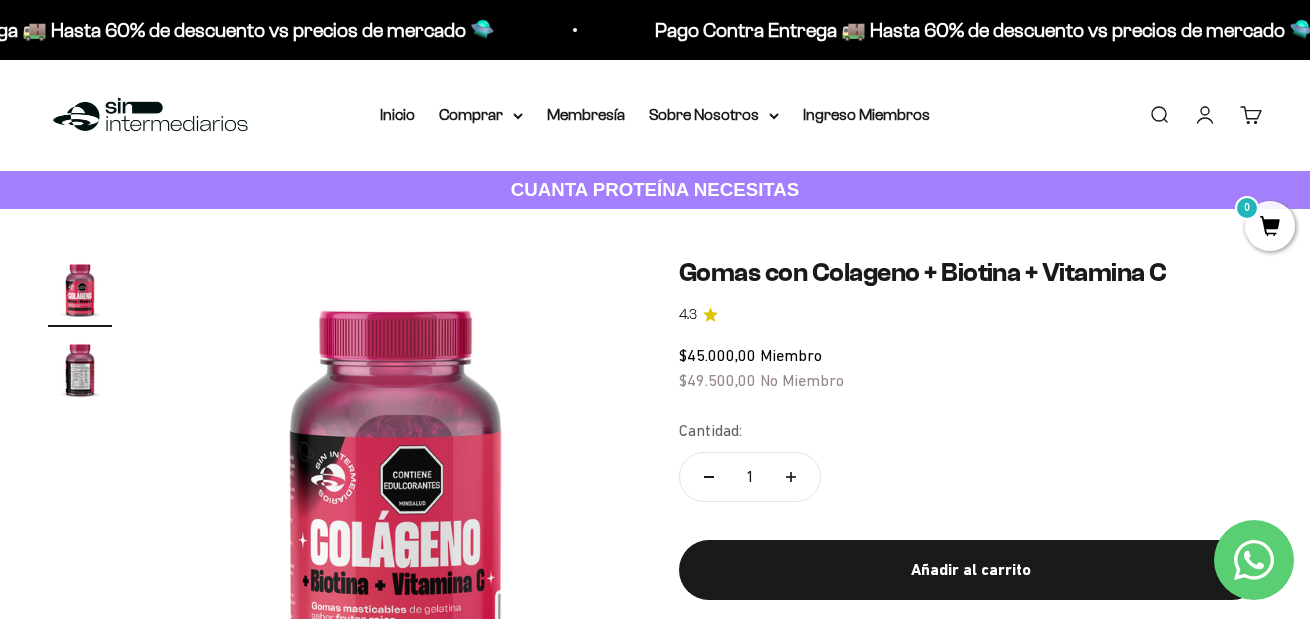 click on "Buscar" at bounding box center (1159, 115) 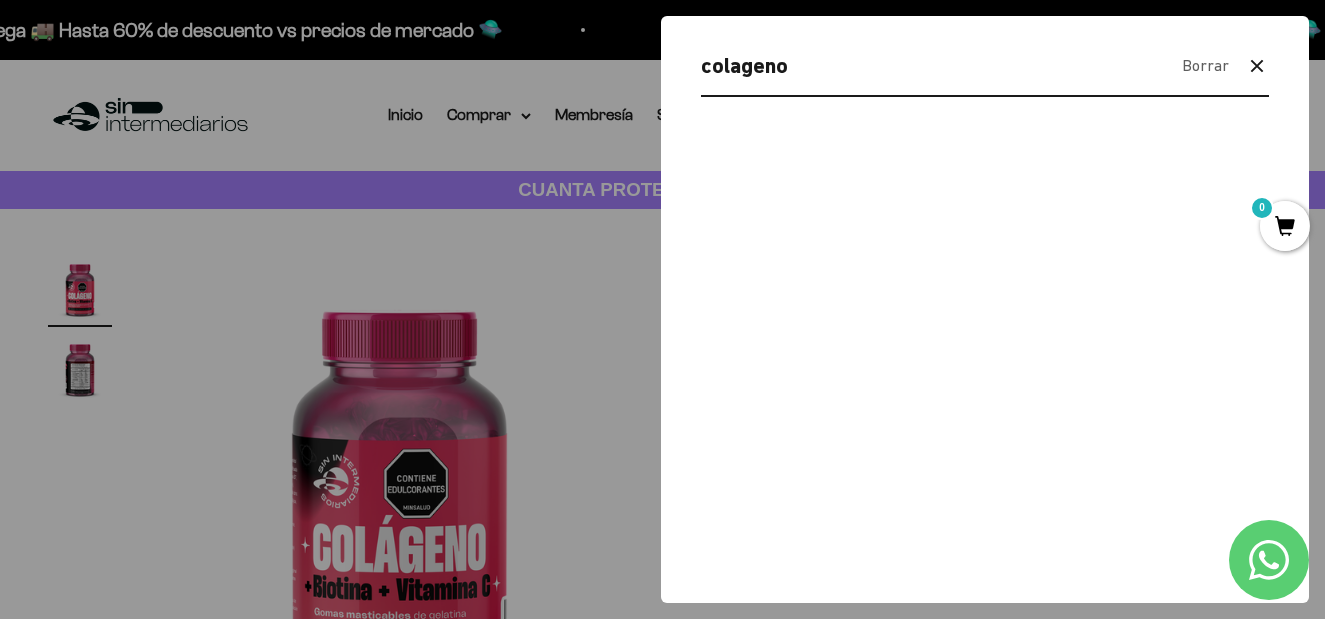 type on "colageno" 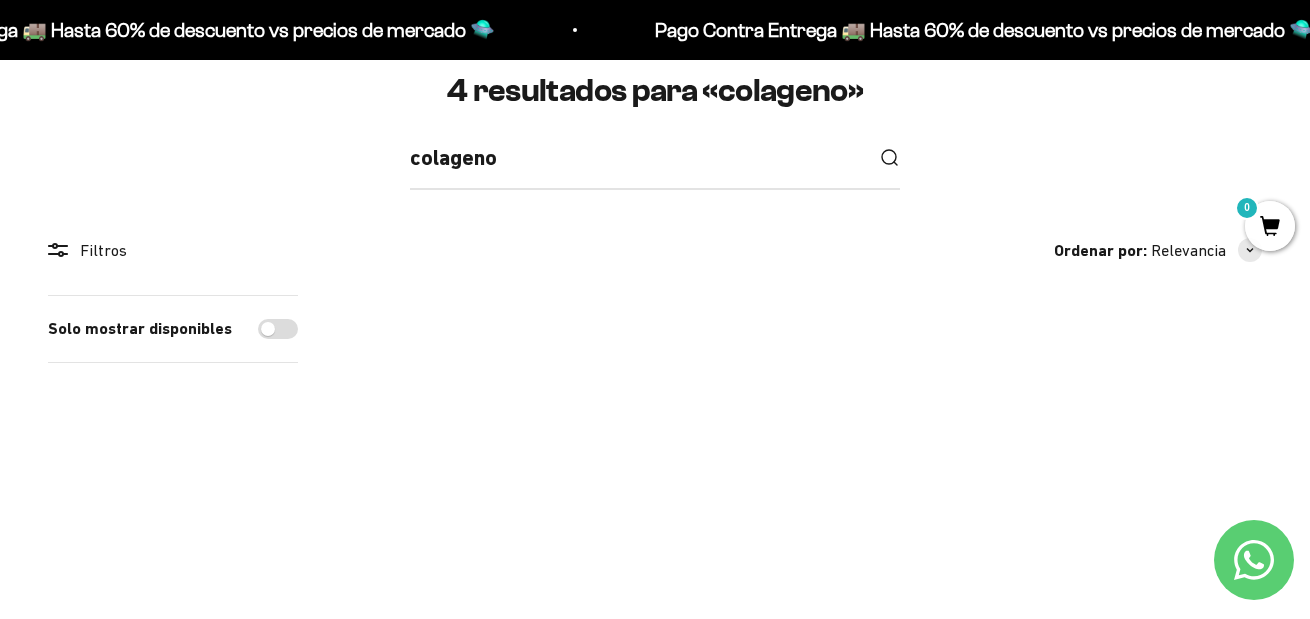 scroll, scrollTop: 0, scrollLeft: 0, axis: both 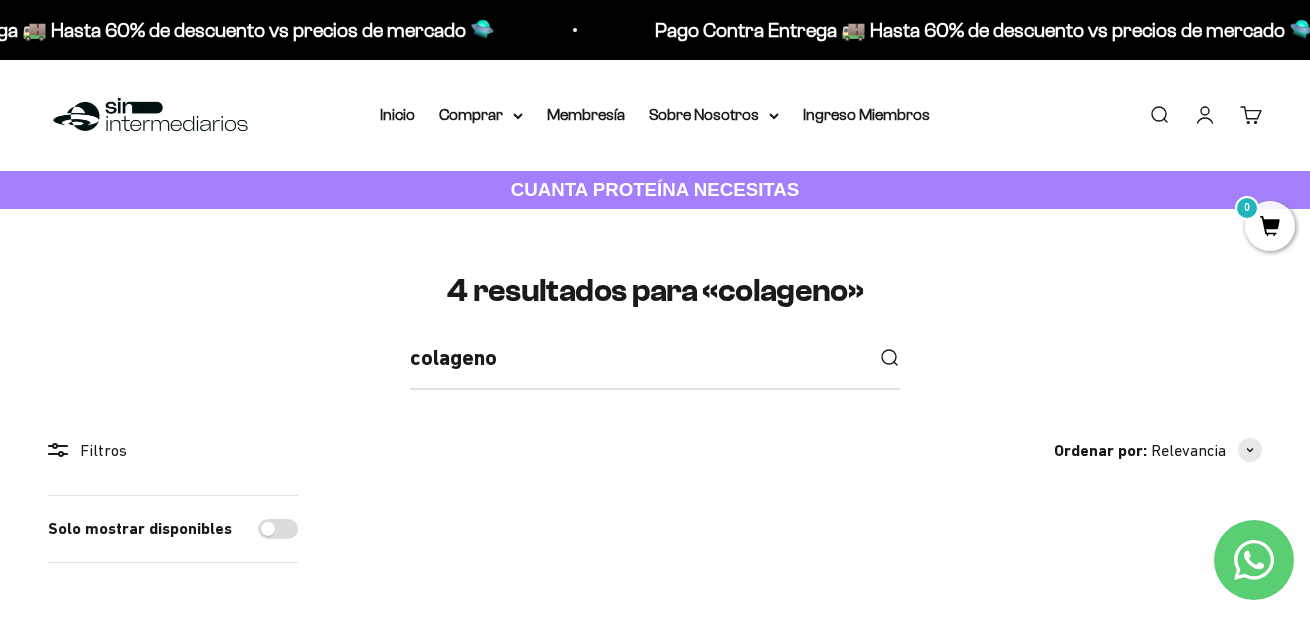 click on "Buscar" at bounding box center (1159, 115) 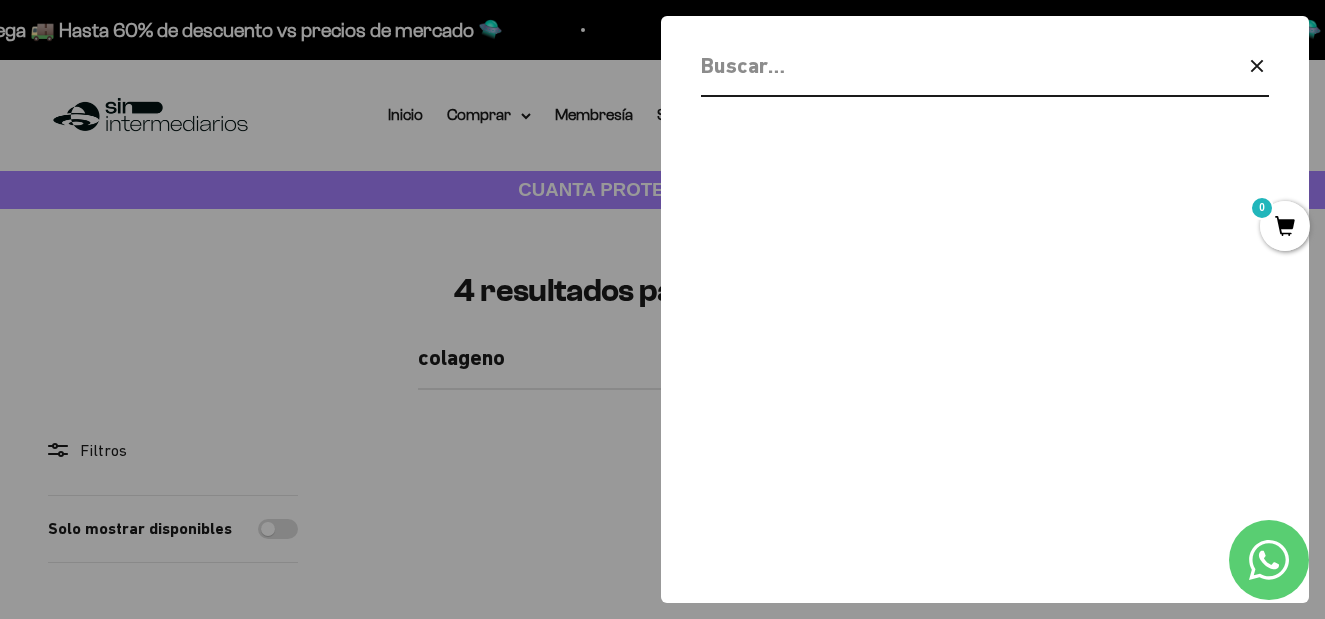 click at bounding box center [933, 65] 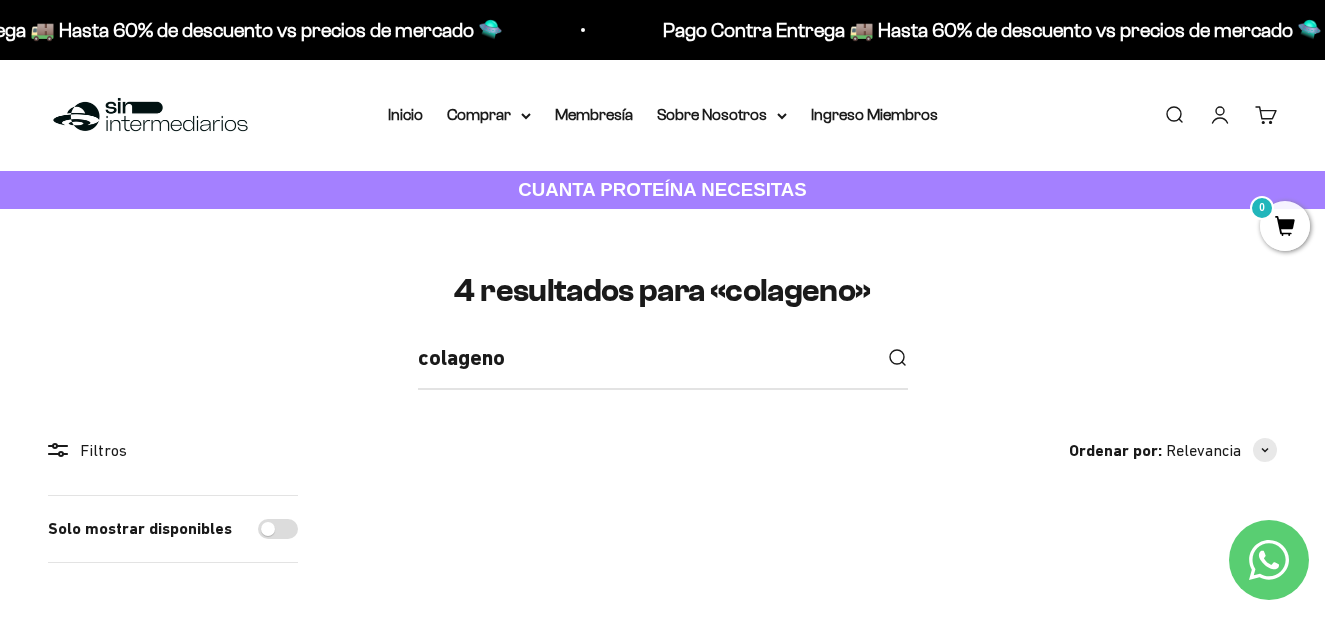 type on "pr" 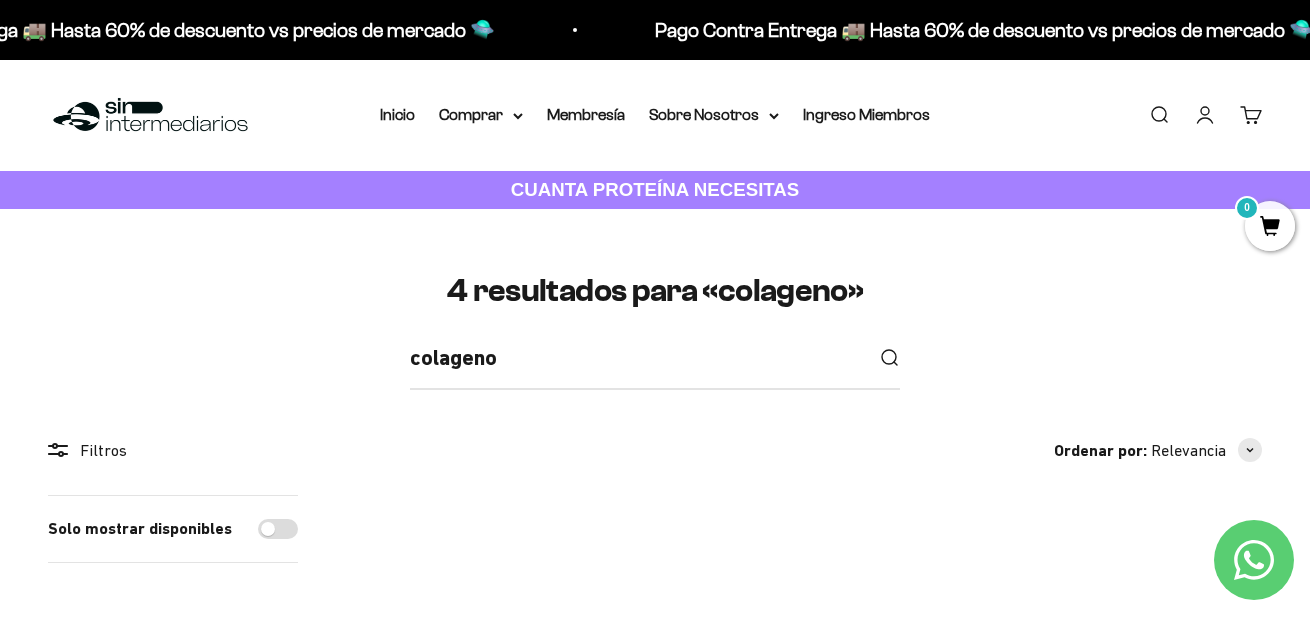 click on "colageno" at bounding box center [655, 364] 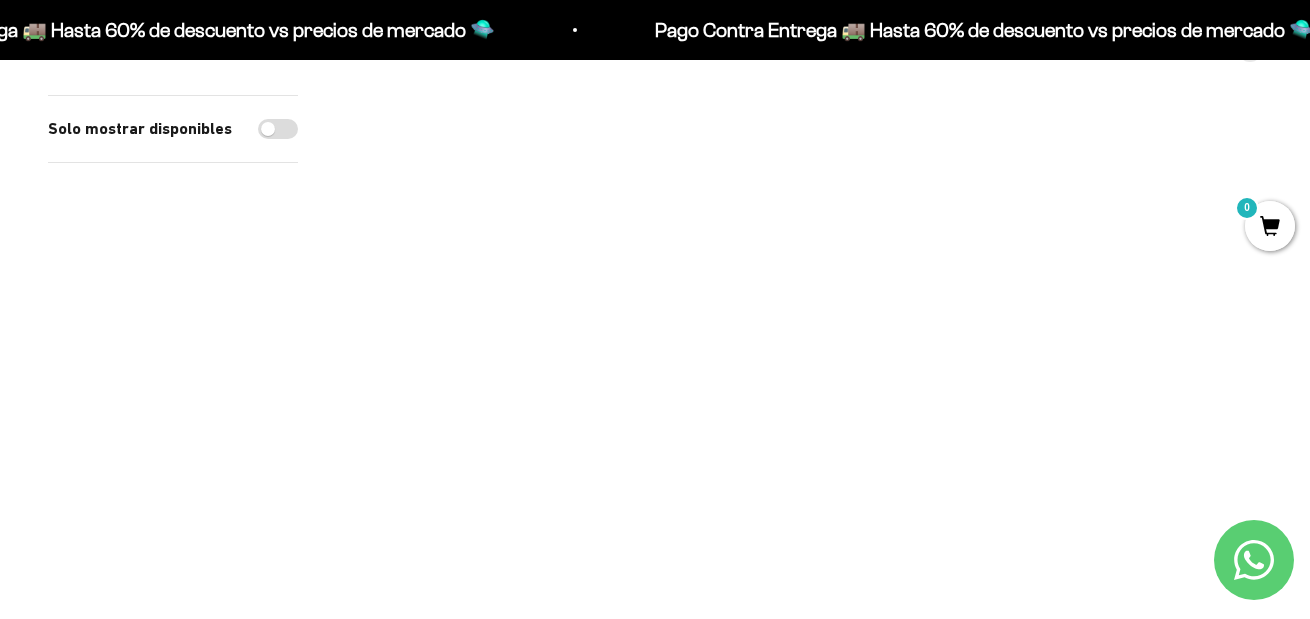 scroll, scrollTop: 500, scrollLeft: 0, axis: vertical 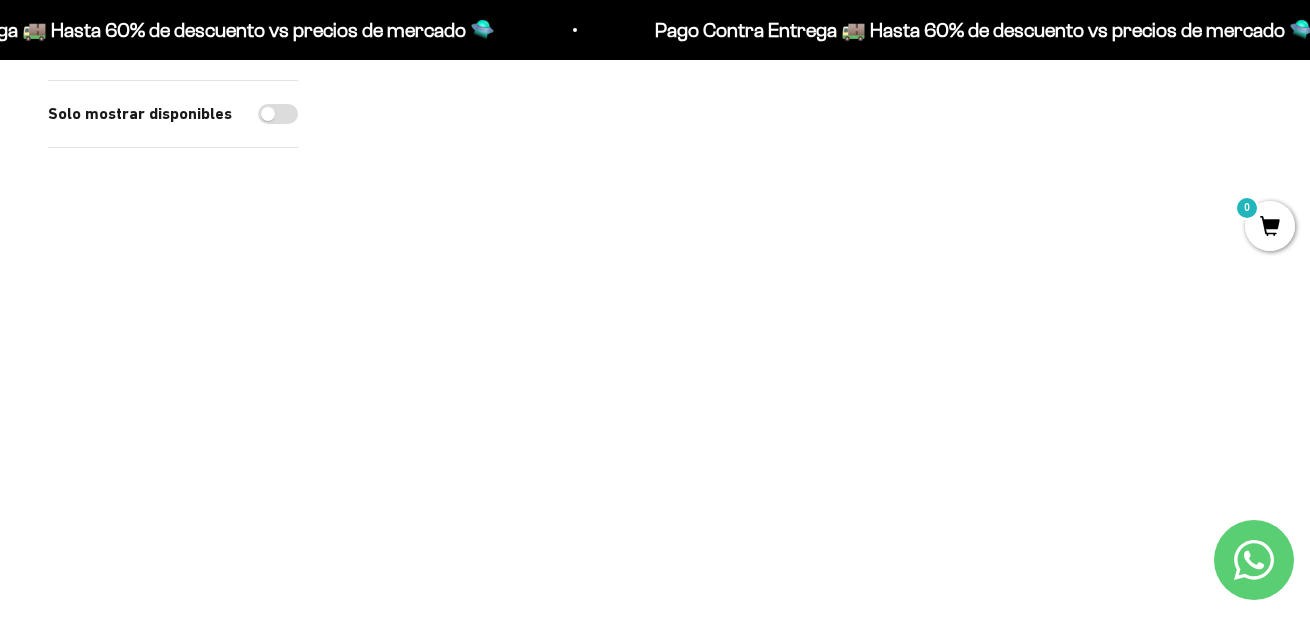 click on "Gomas con Colageno + Biotina + Vitamina C" at bounding box center (804, 330) 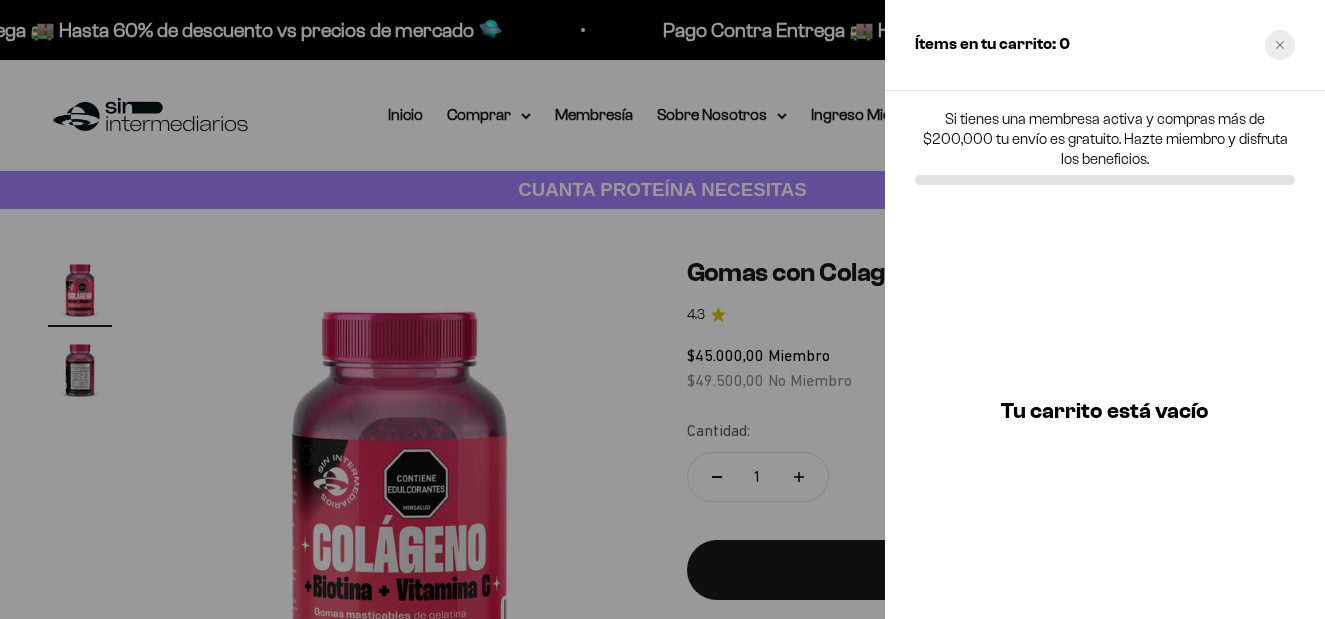 scroll, scrollTop: 0, scrollLeft: 0, axis: both 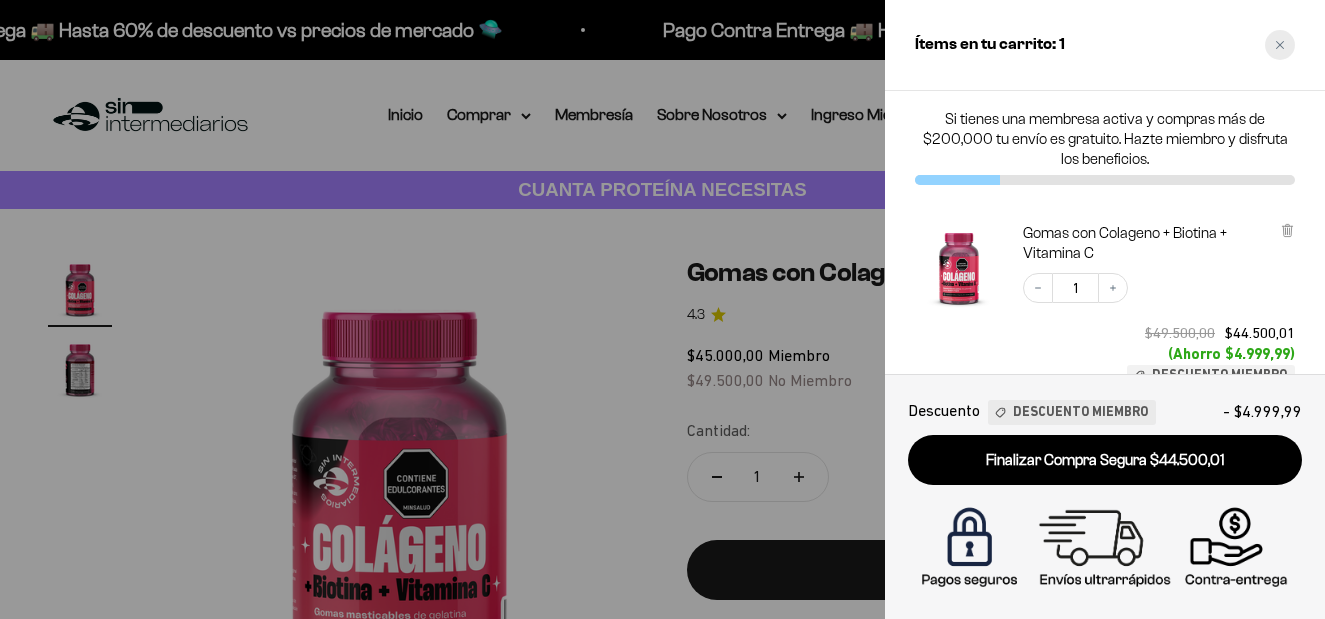 click 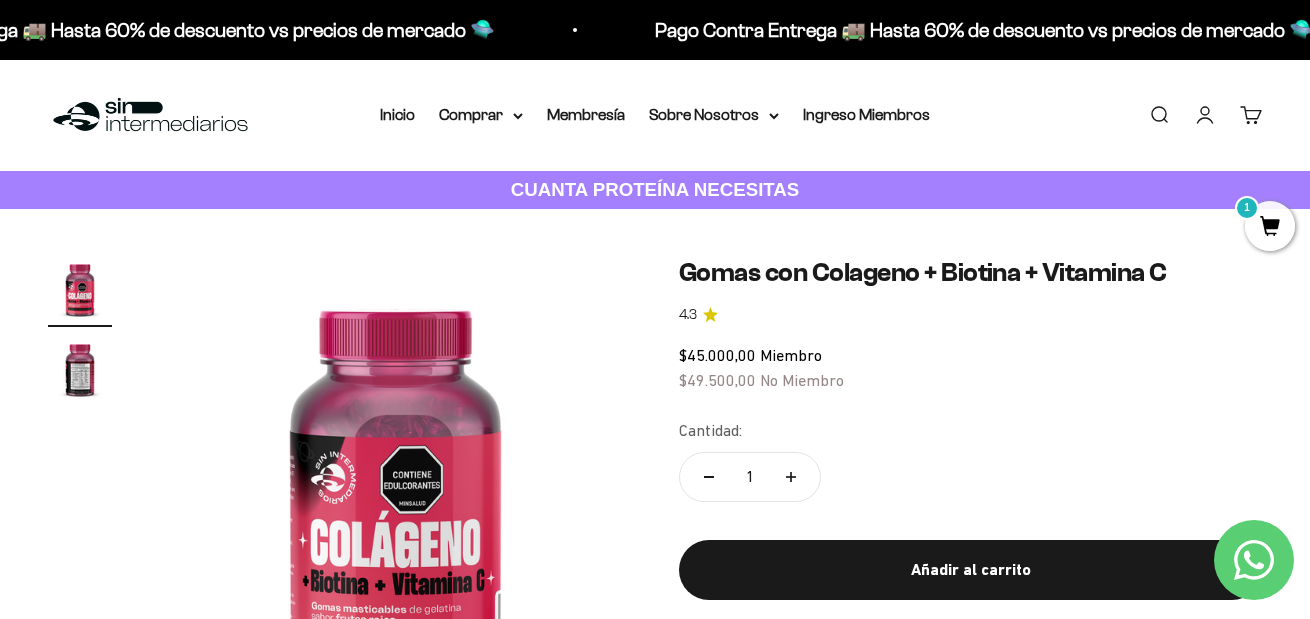 click on "Buscar" at bounding box center [1159, 115] 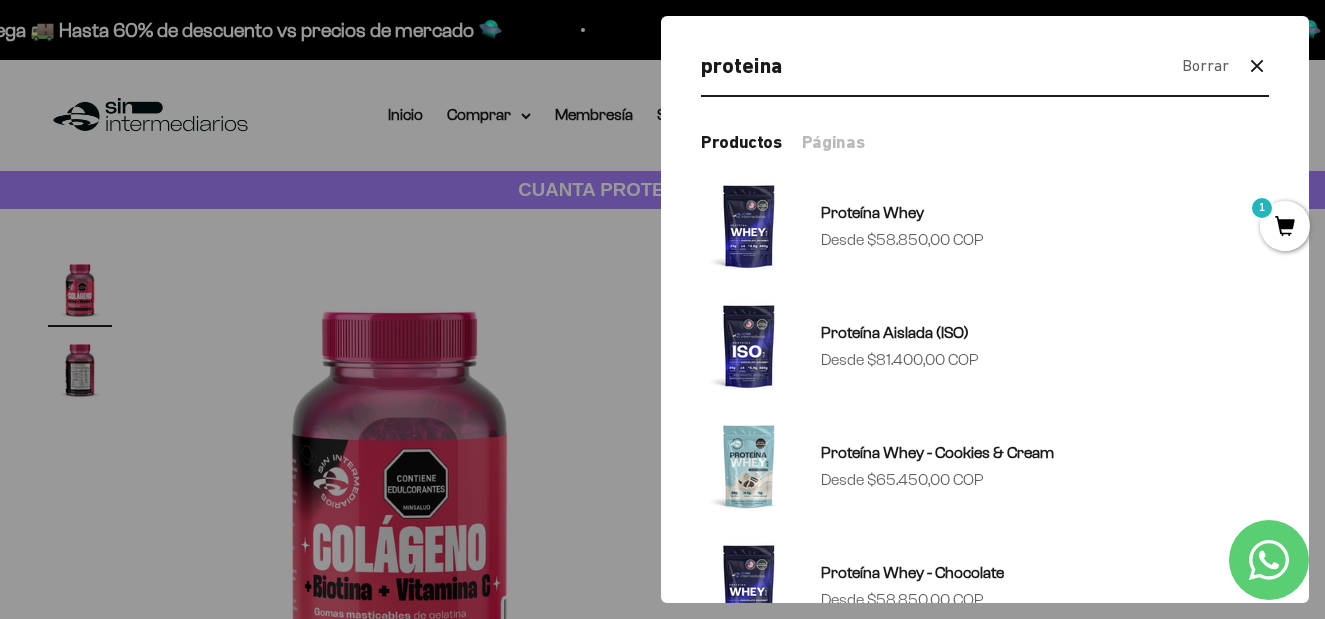type on "proteina" 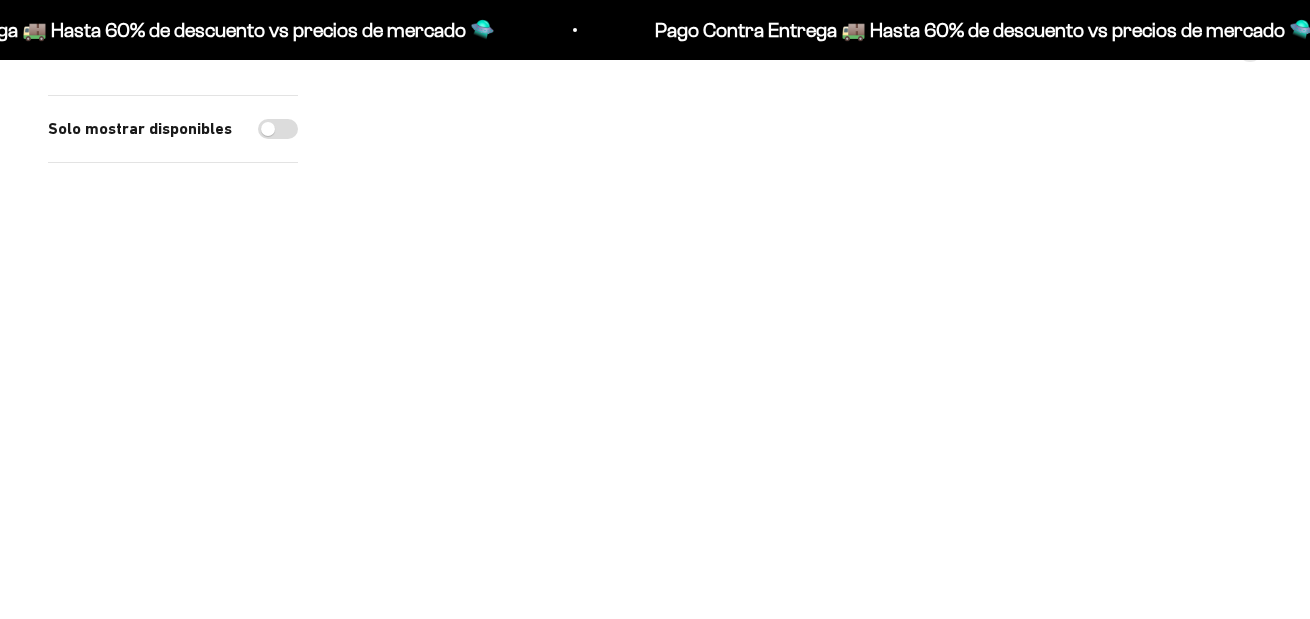 scroll, scrollTop: 400, scrollLeft: 0, axis: vertical 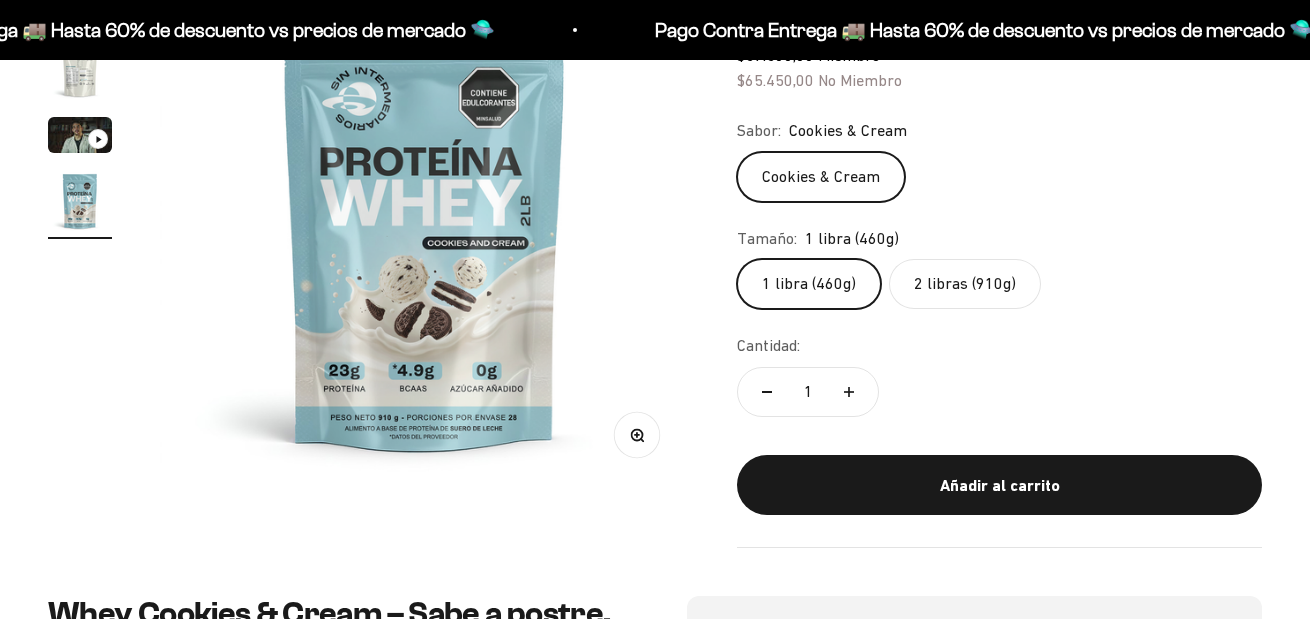 click on "2 libras (910g)" 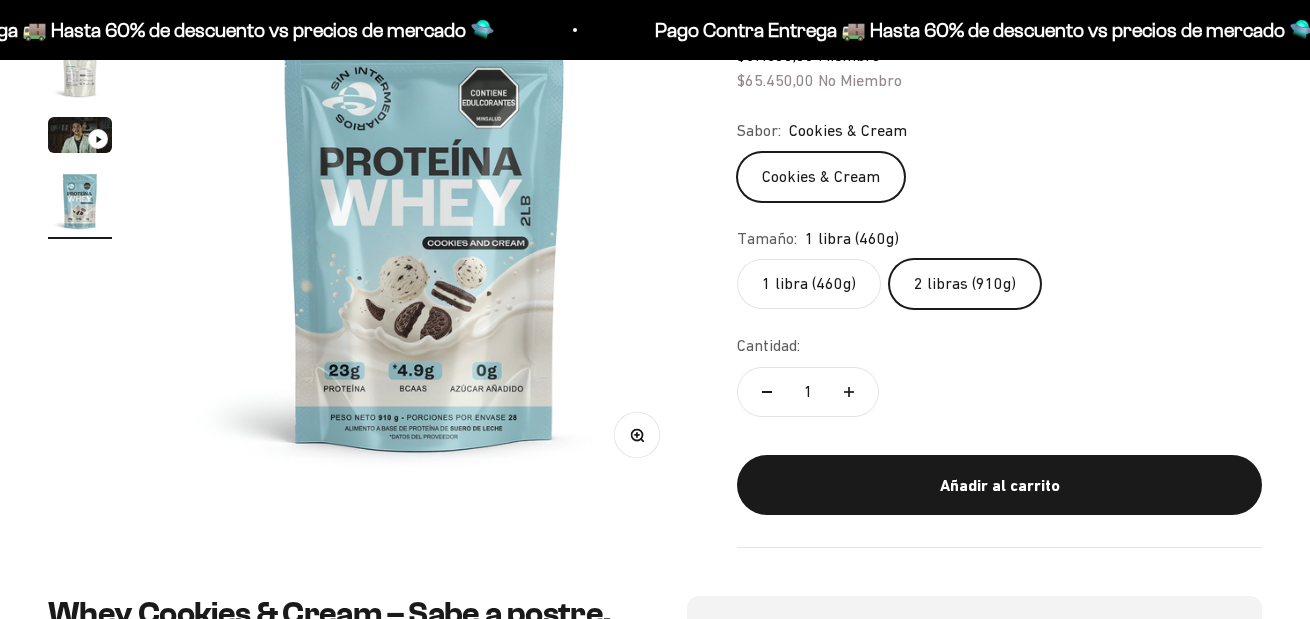 scroll, scrollTop: 200, scrollLeft: 0, axis: vertical 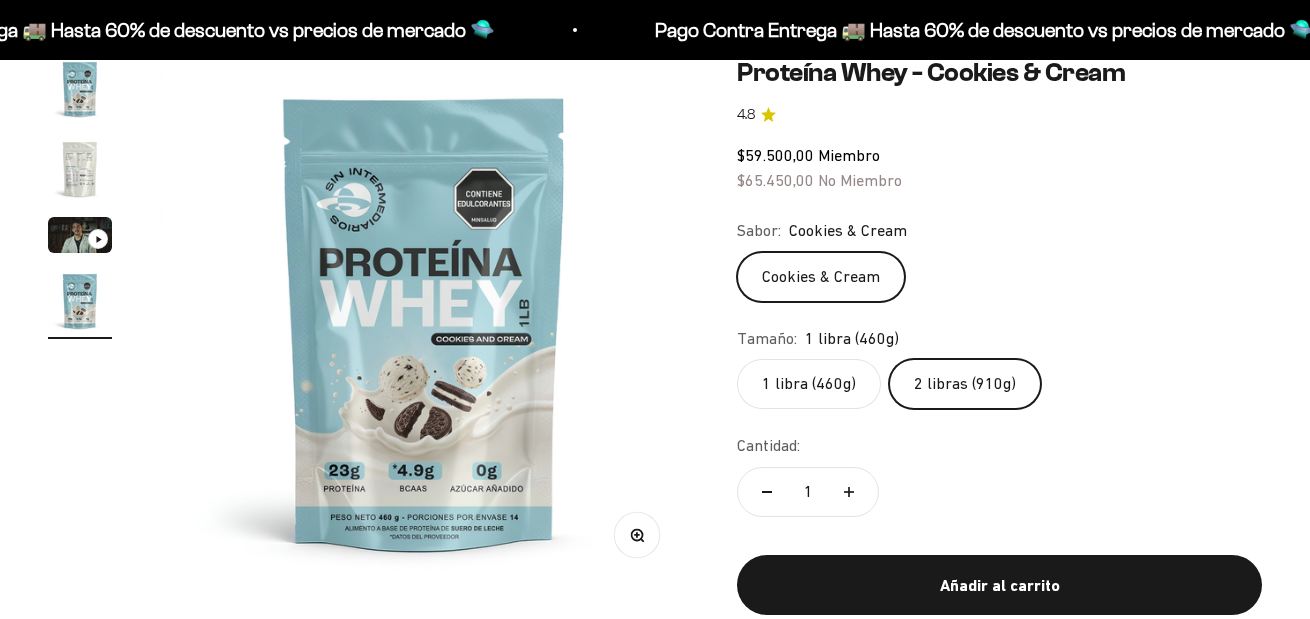 click 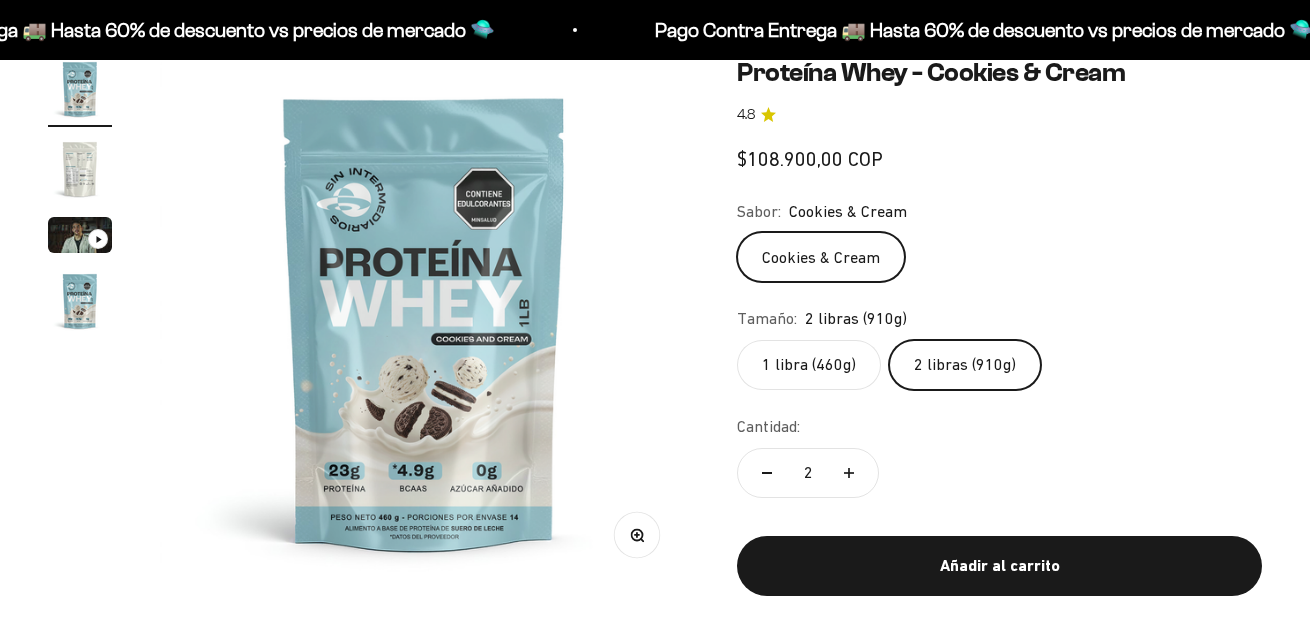 scroll, scrollTop: 200, scrollLeft: 0, axis: vertical 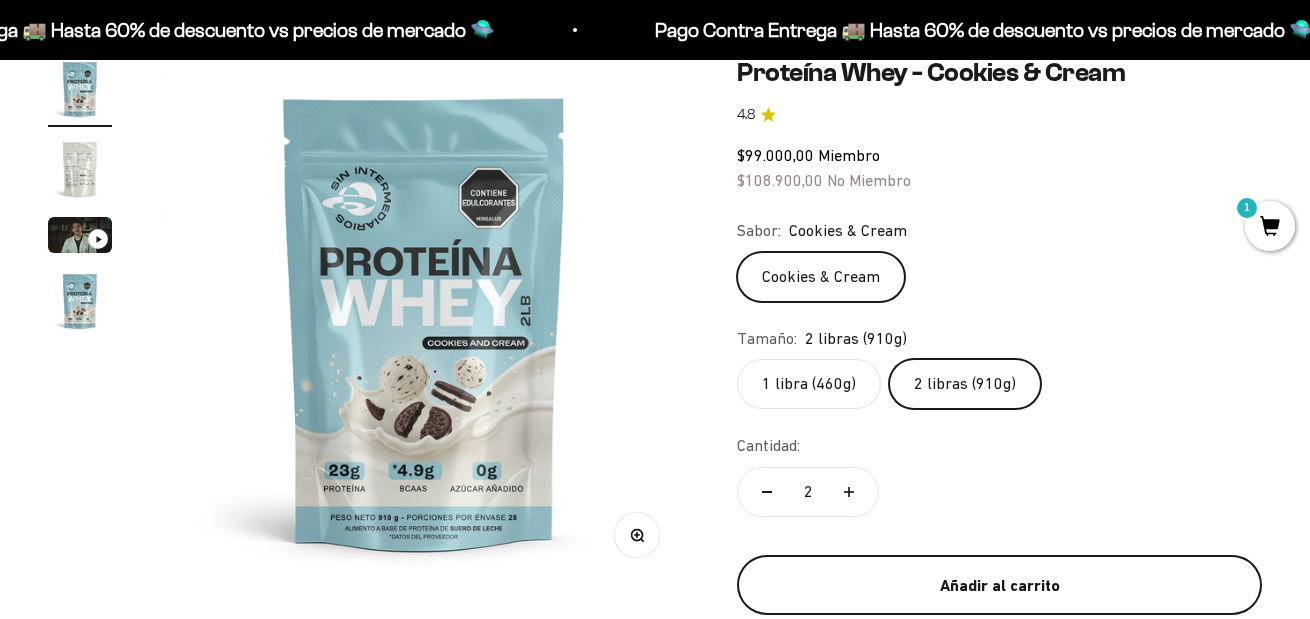 click on "Añadir al carrito" at bounding box center (999, 586) 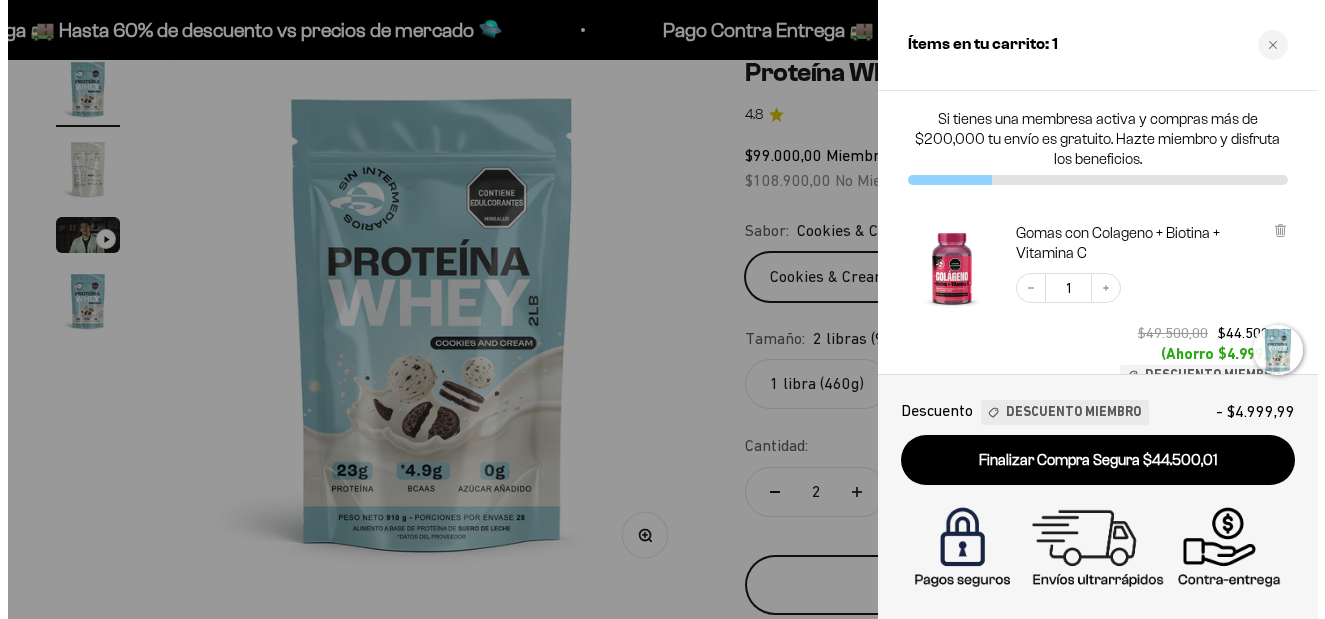 scroll, scrollTop: 300, scrollLeft: 0, axis: vertical 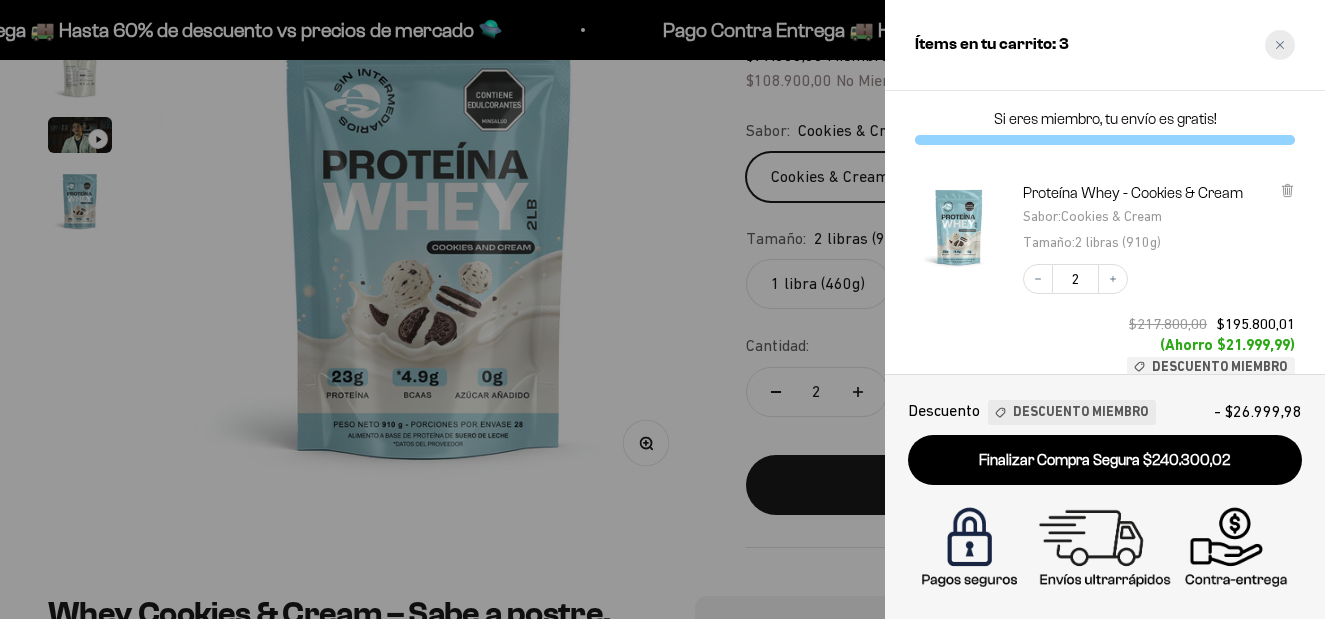 click 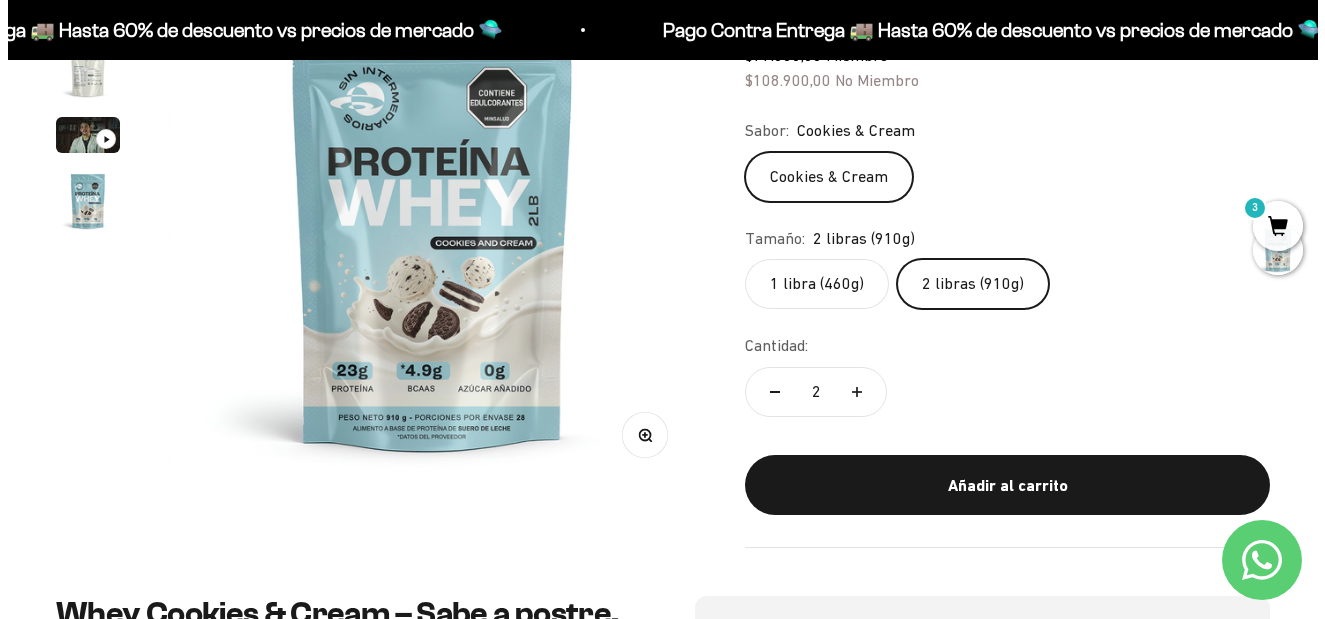 scroll, scrollTop: 0, scrollLeft: 0, axis: both 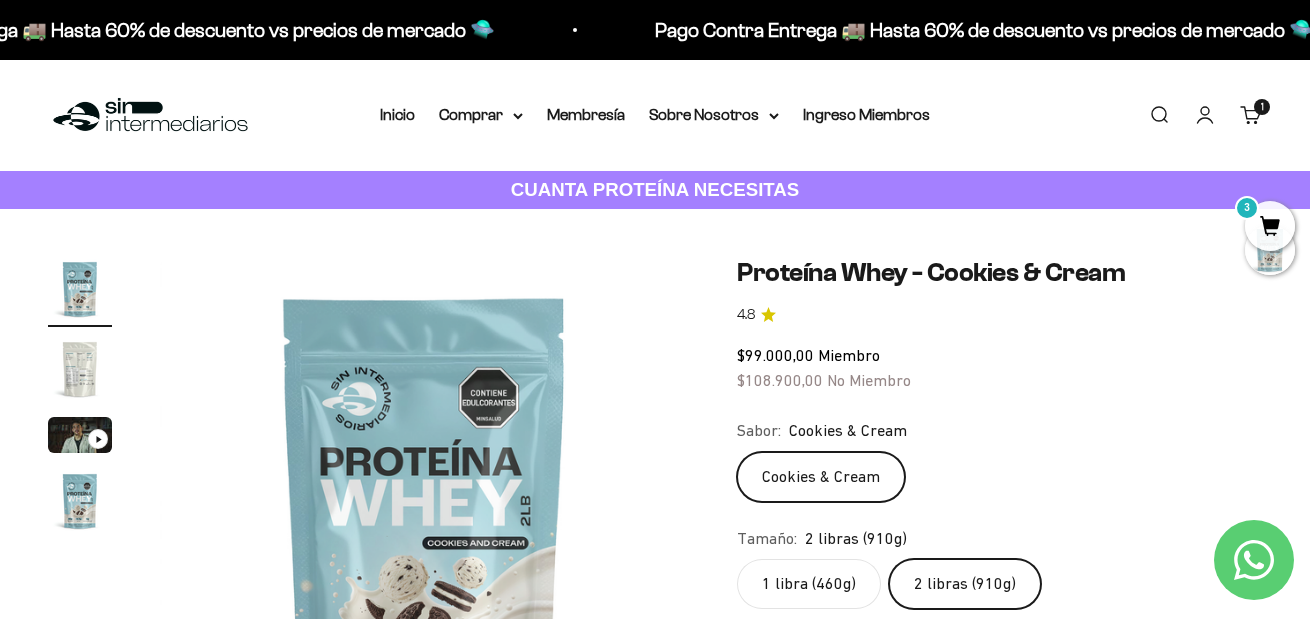 click on "Buscar" at bounding box center (1159, 115) 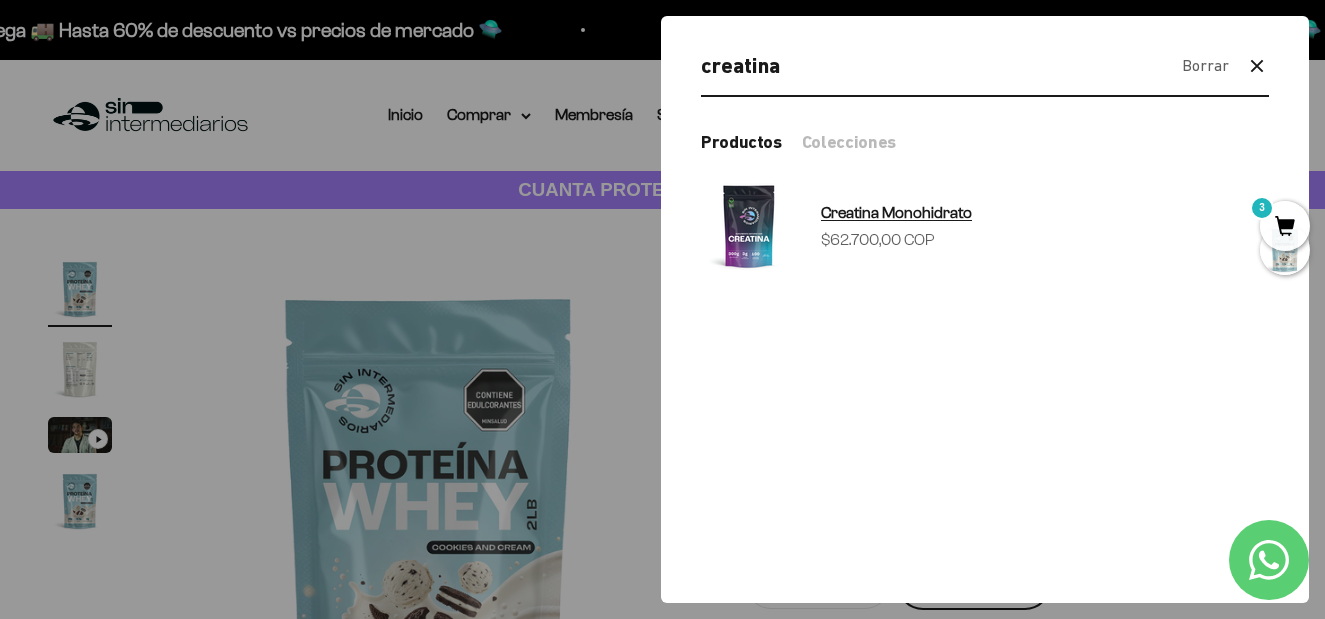 type on "creatina" 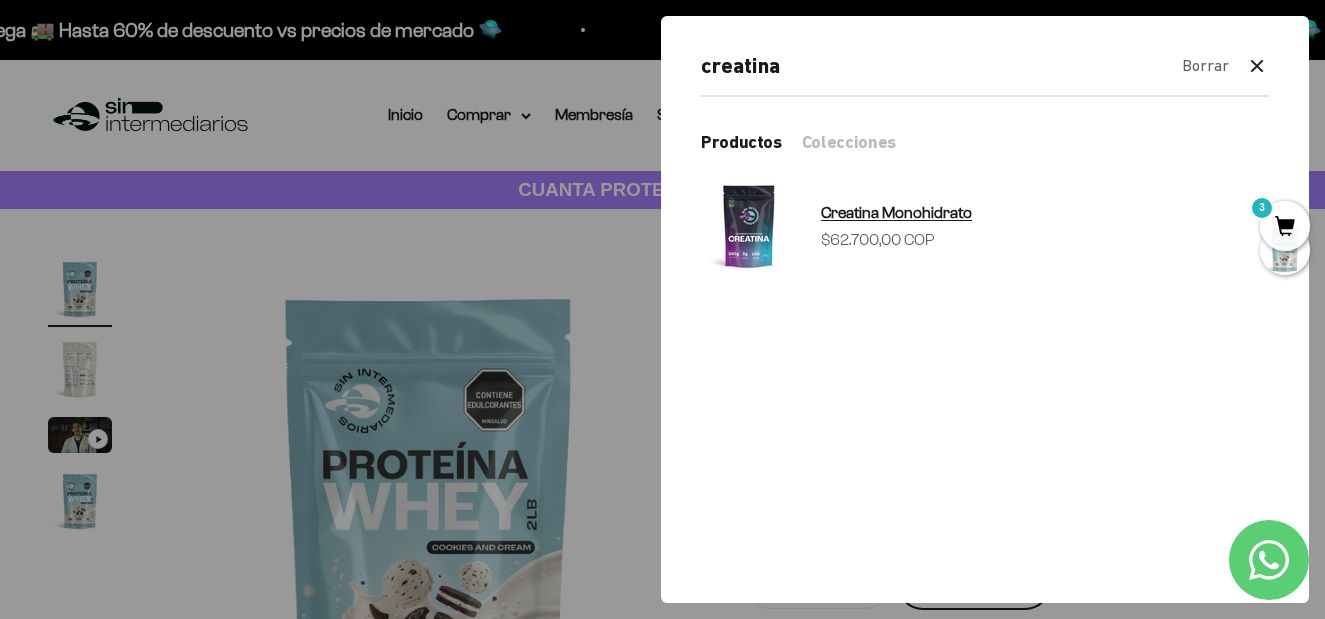 click on "Creatina Monohidrato" at bounding box center [896, 212] 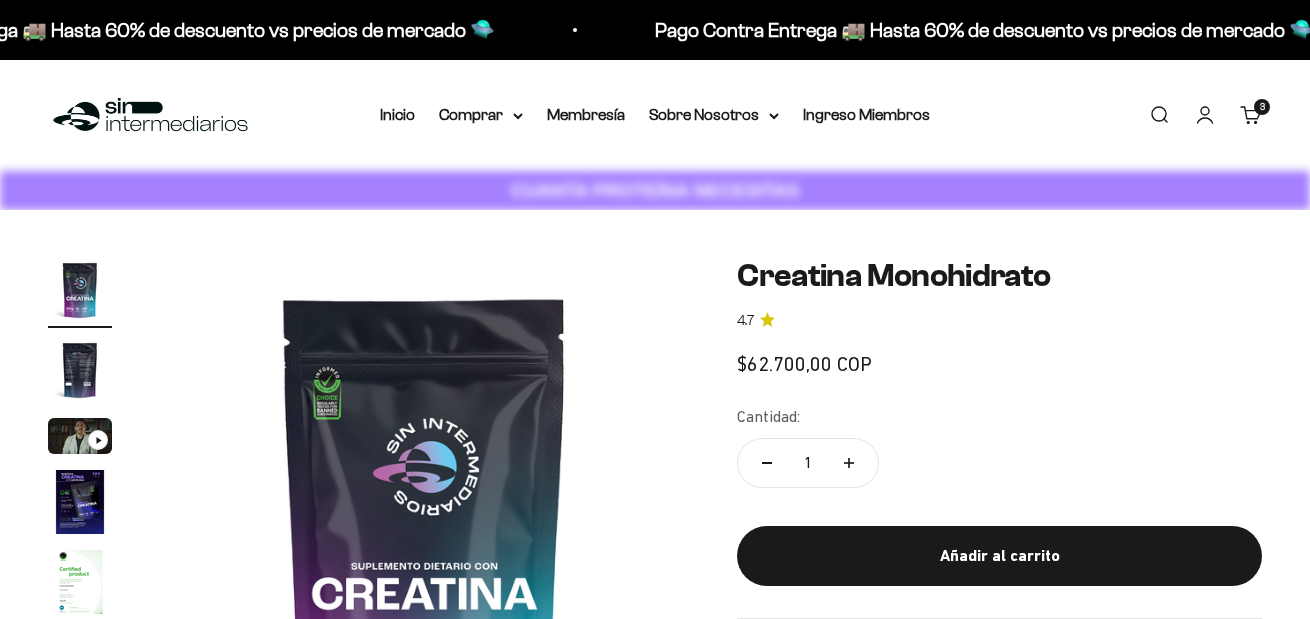 click 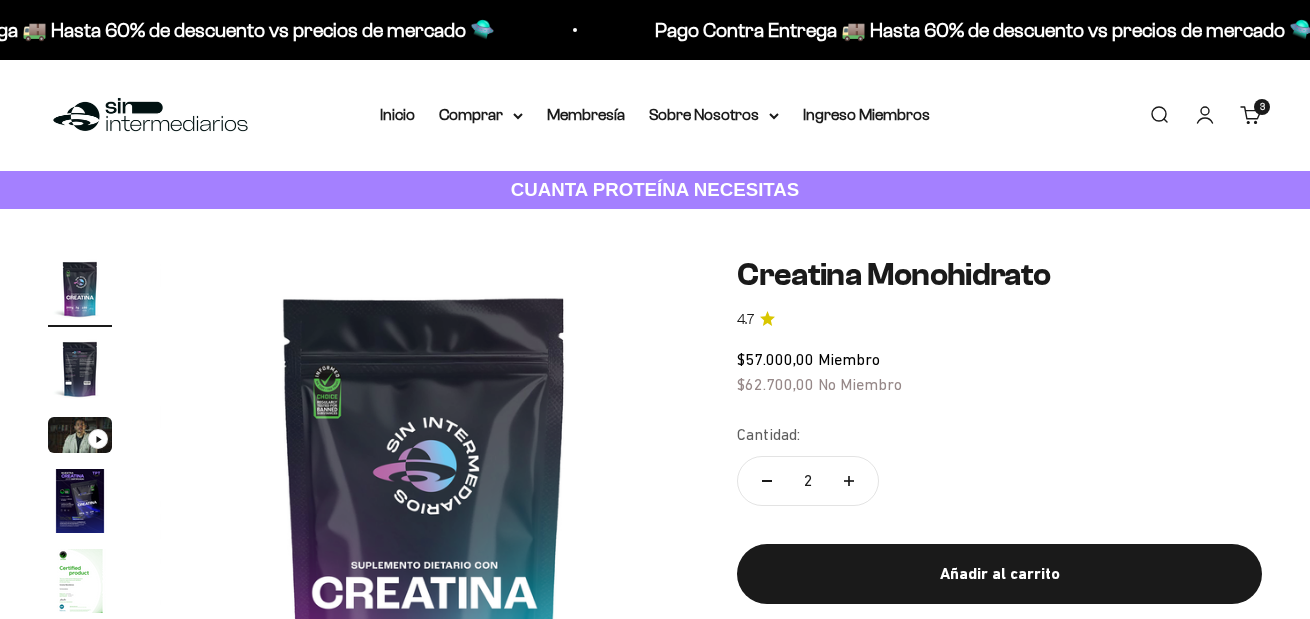 click 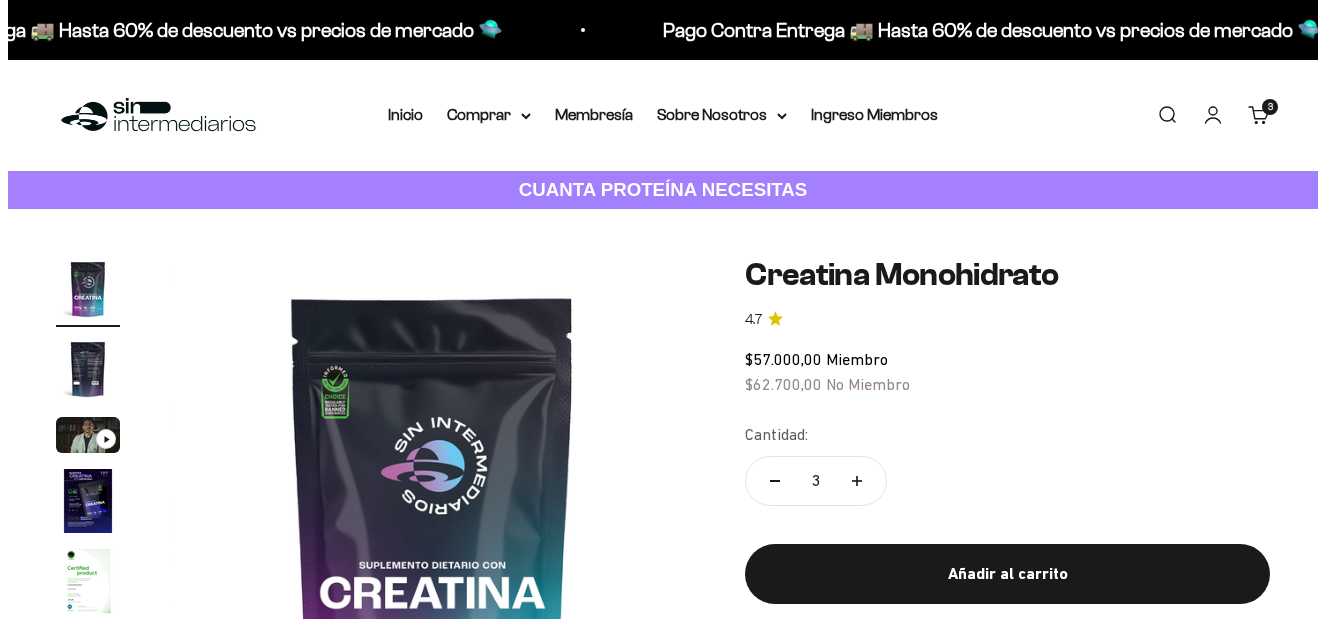 scroll, scrollTop: 300, scrollLeft: 0, axis: vertical 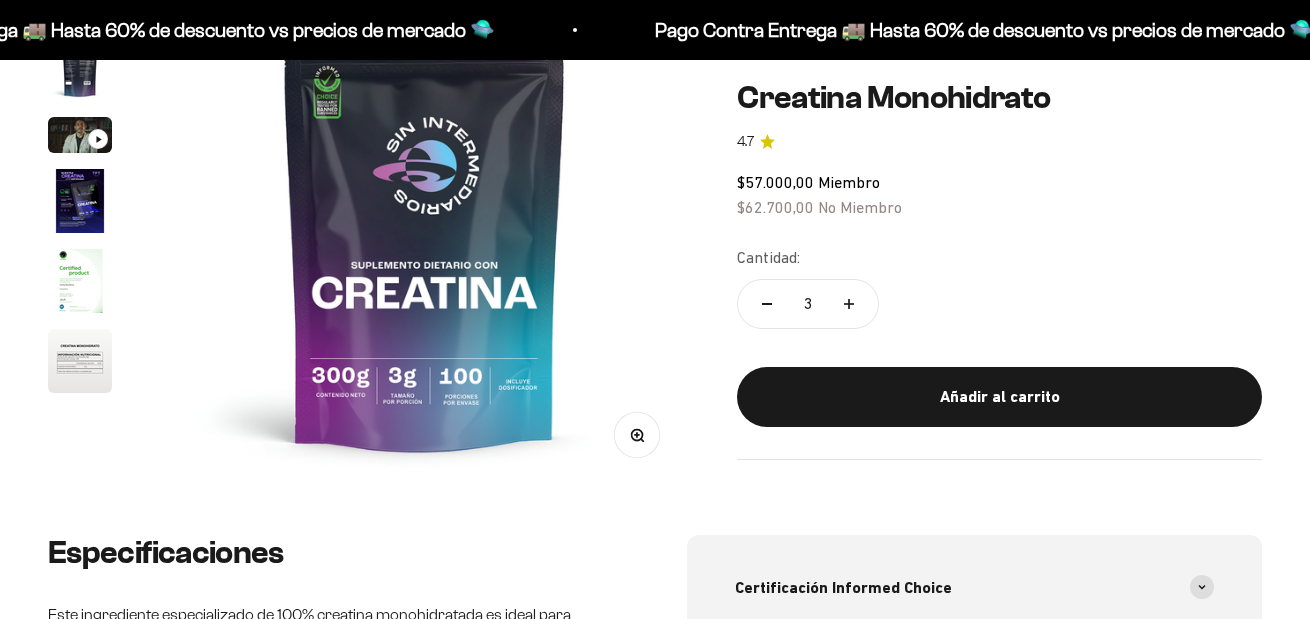 click on "Añadir al carrito" at bounding box center [999, 397] 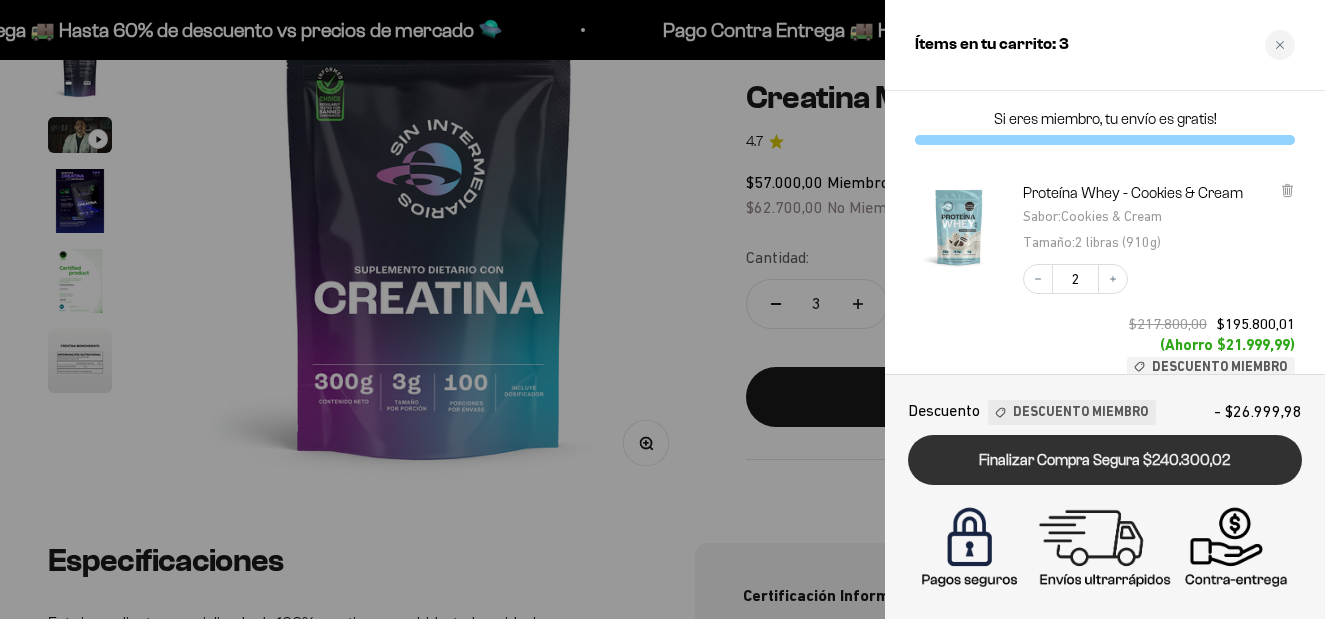 scroll, scrollTop: 300, scrollLeft: 0, axis: vertical 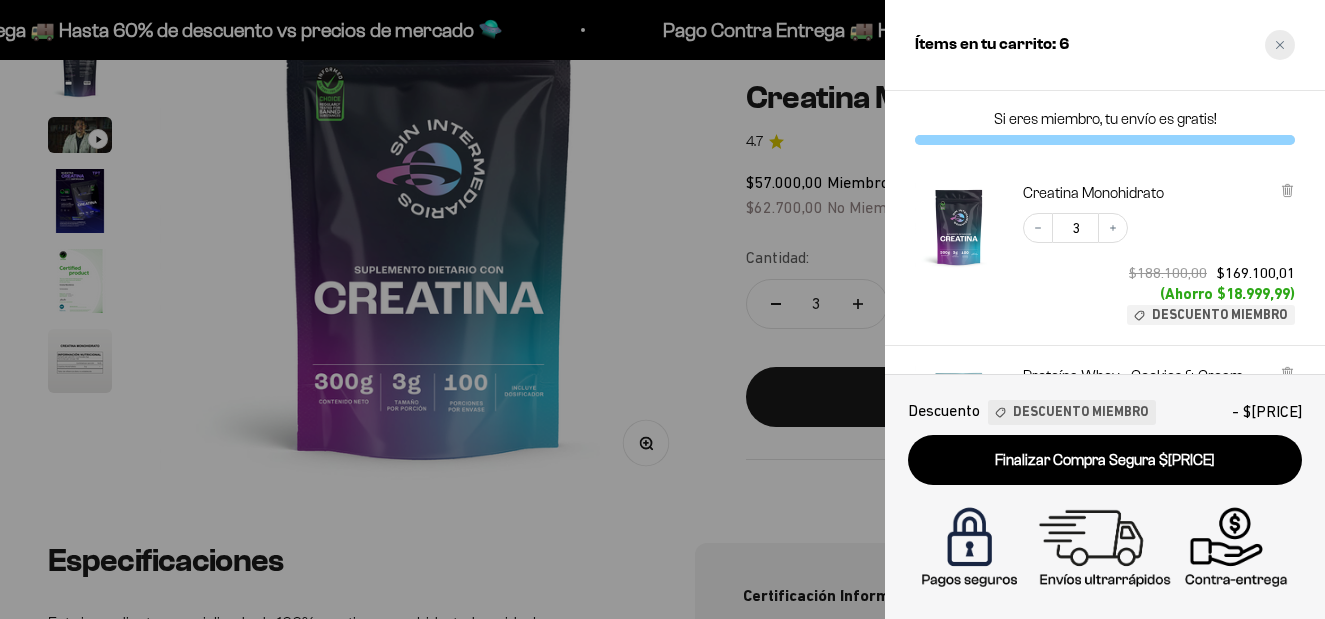 click 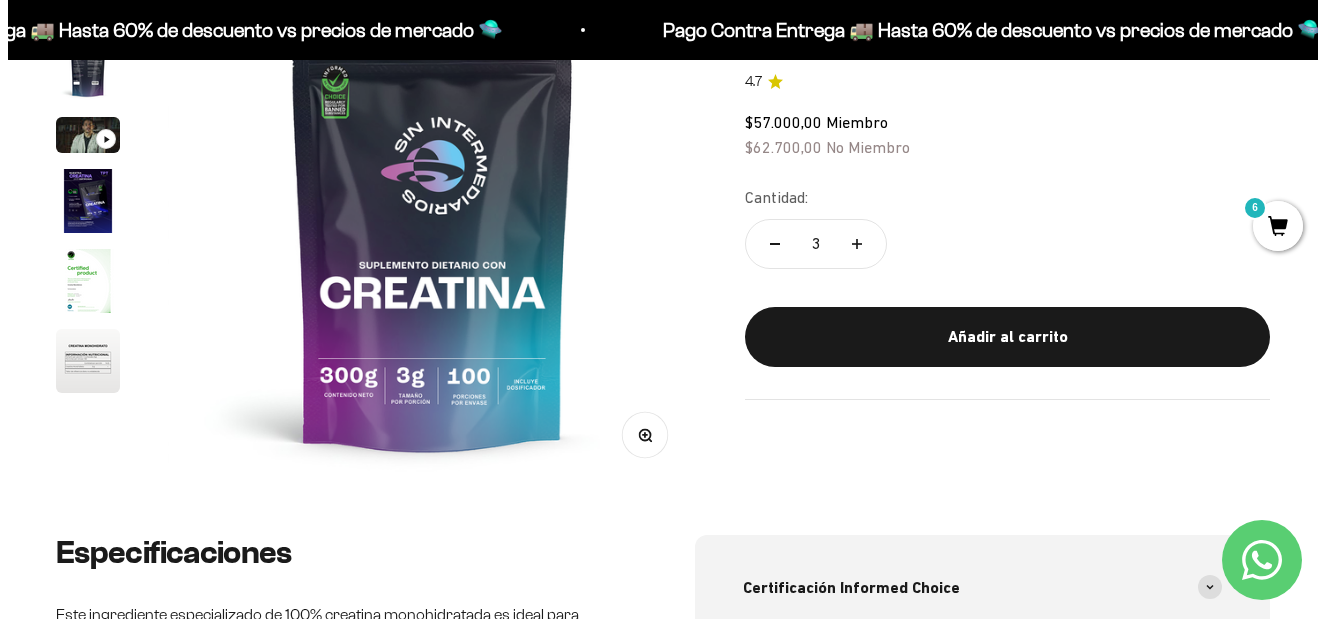 scroll, scrollTop: 0, scrollLeft: 0, axis: both 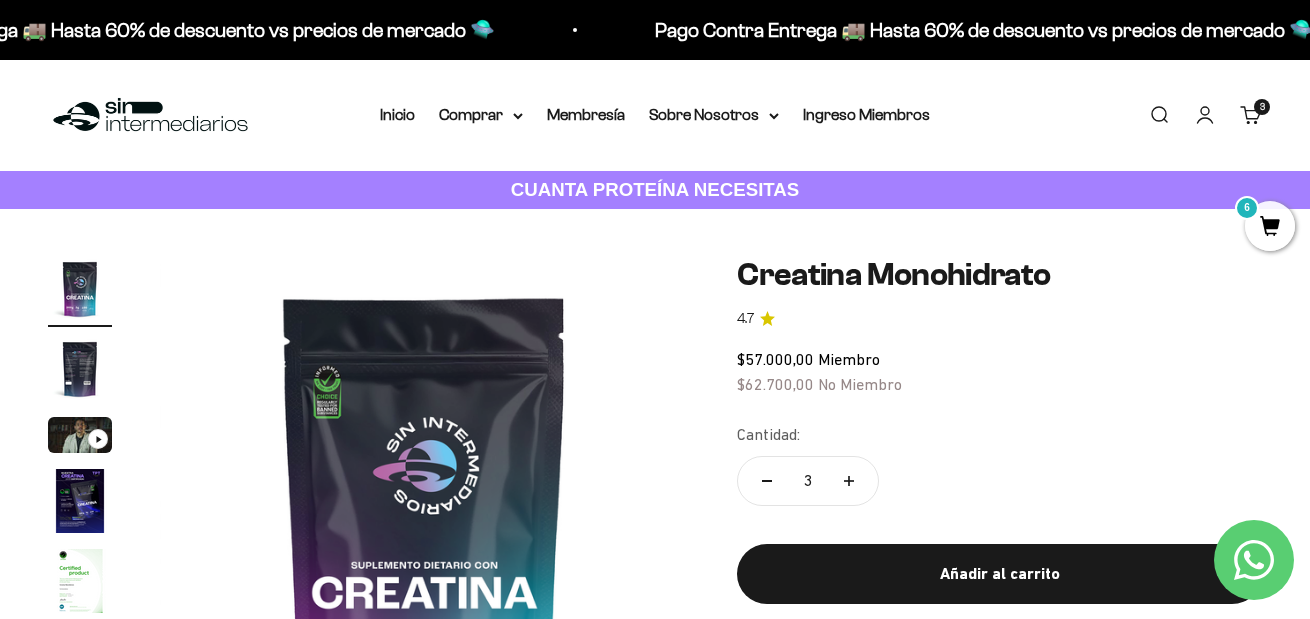 click on "Buscar" at bounding box center [1159, 115] 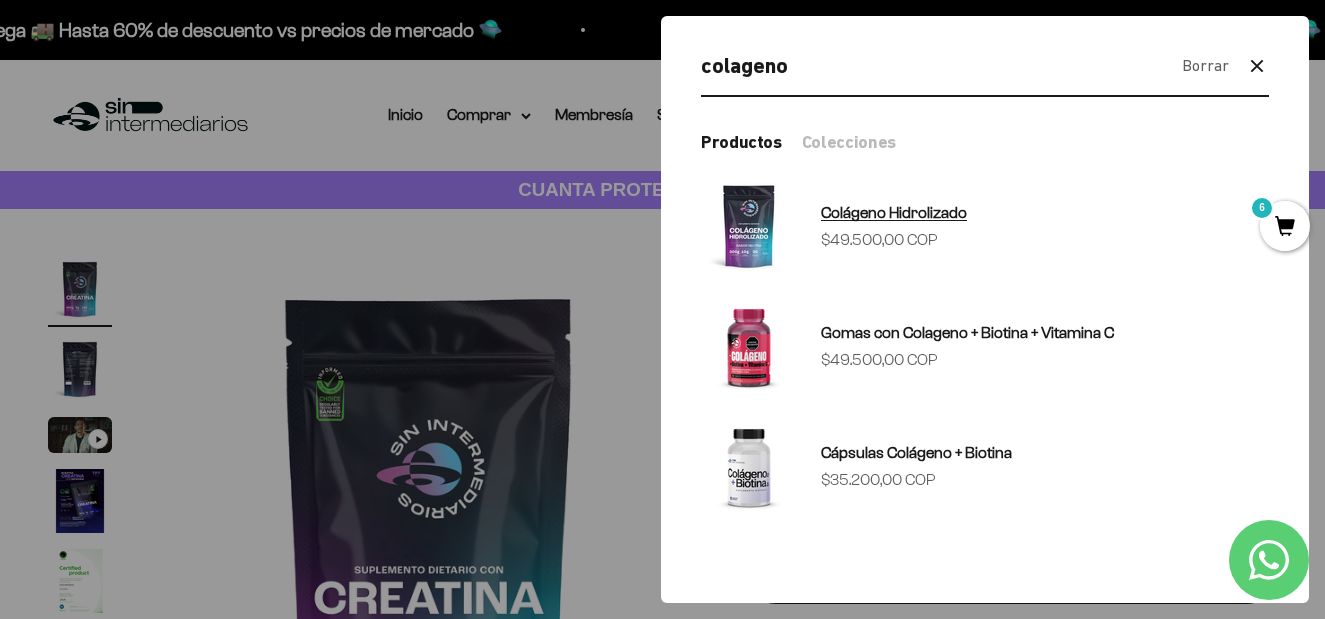 type on "colageno" 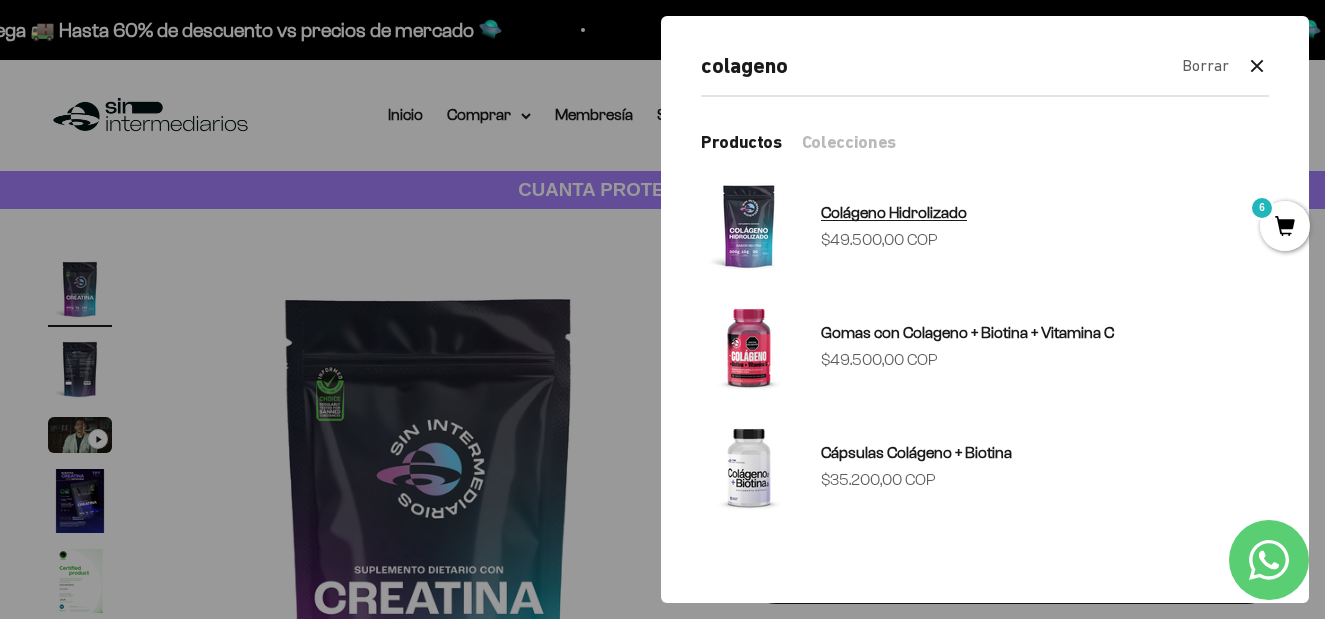 click on "Colágeno Hidrolizado" at bounding box center [894, 212] 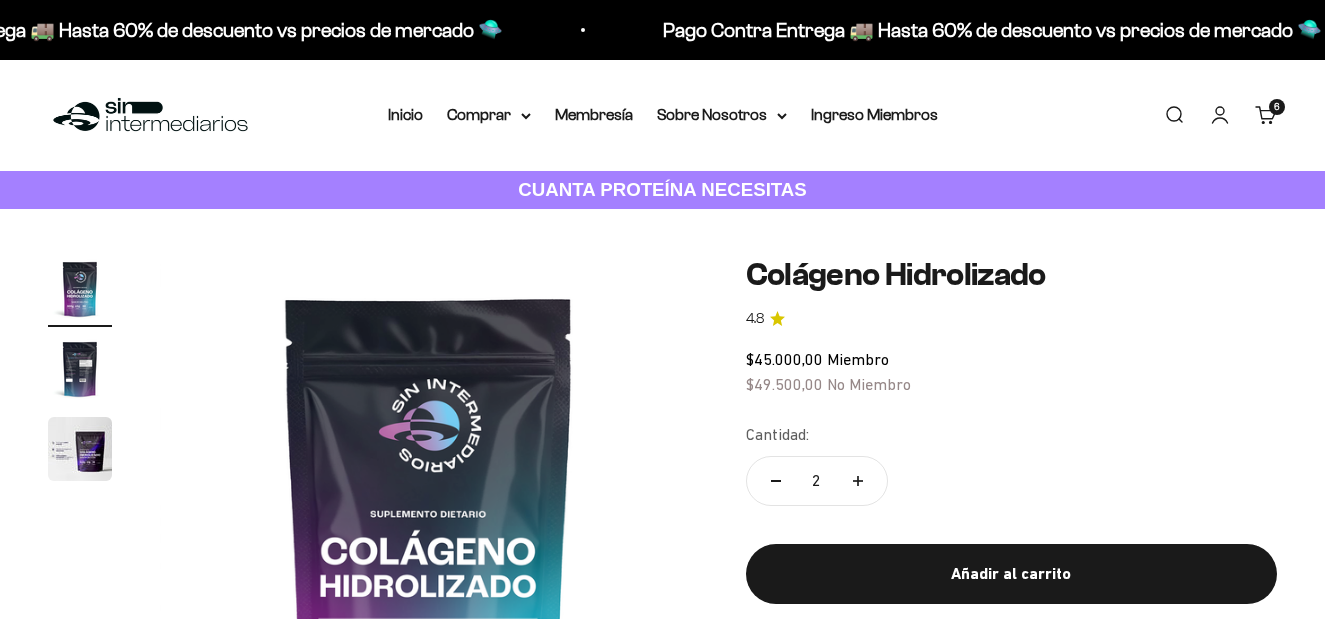 click on "Añadir al carrito" at bounding box center (1011, 574) 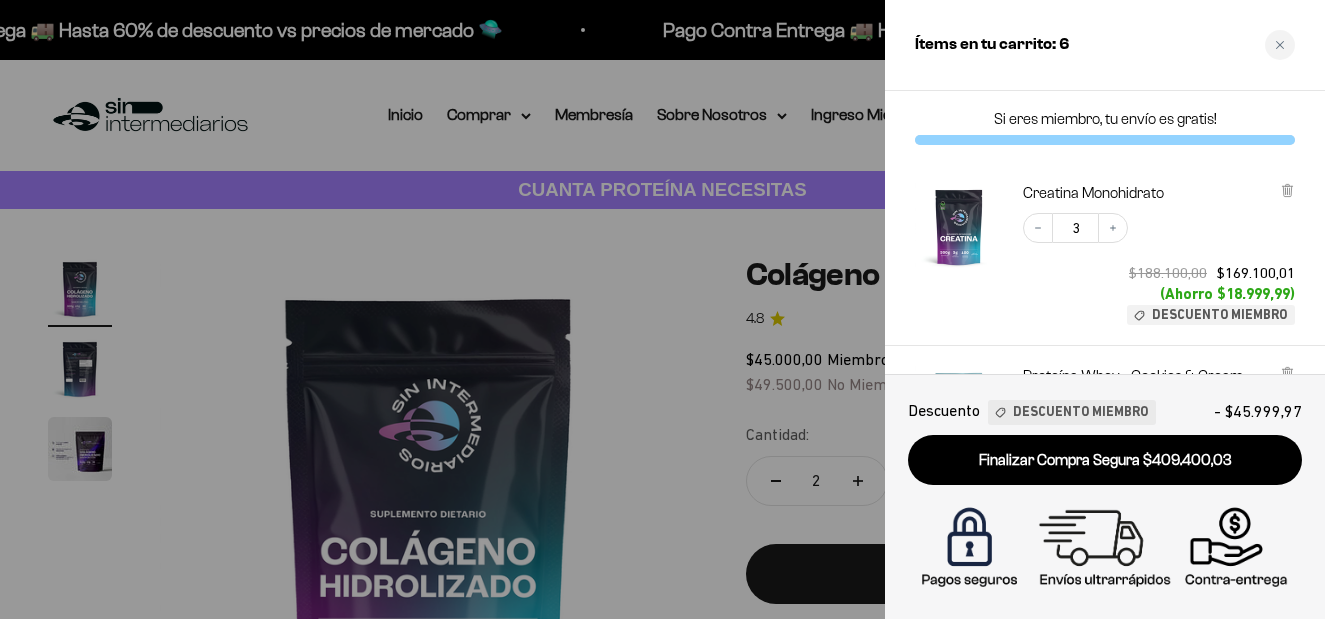 type 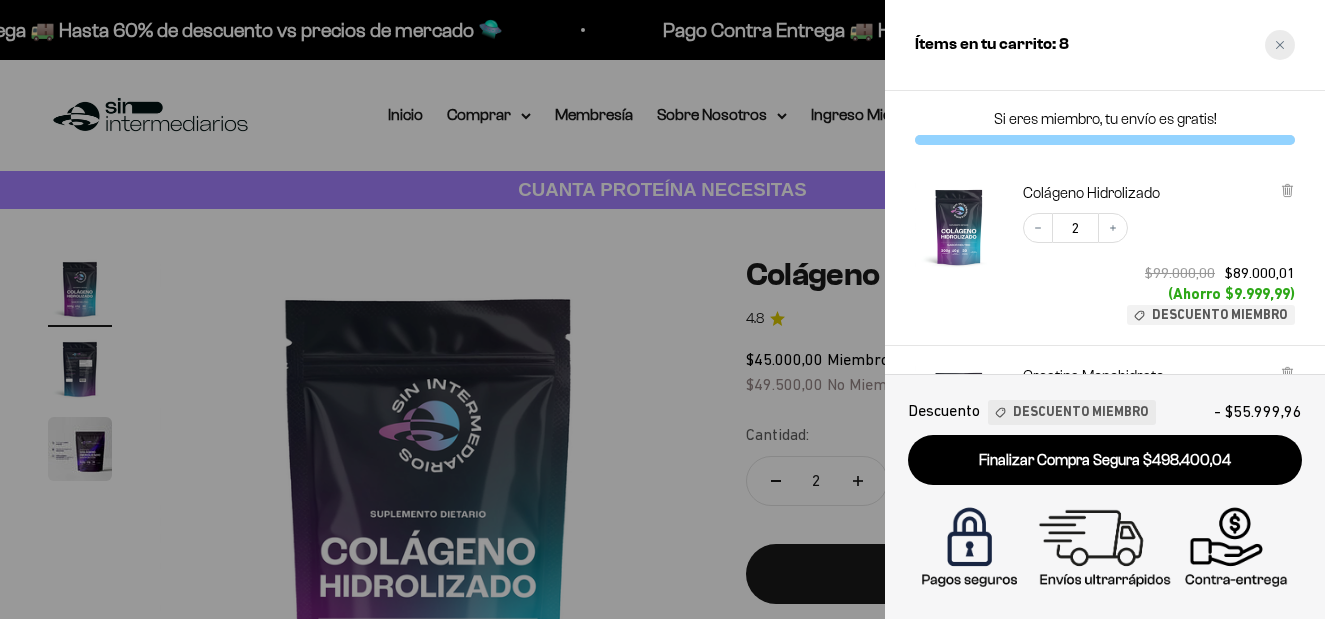 scroll, scrollTop: 0, scrollLeft: 0, axis: both 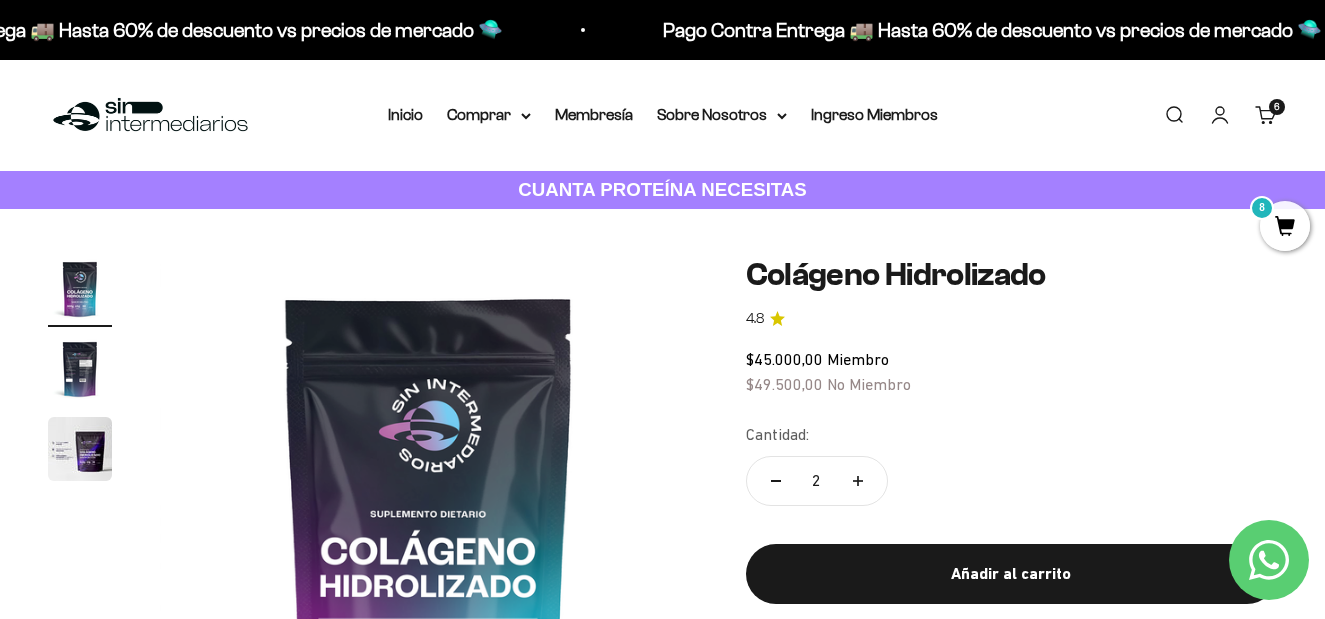 click on "Buscar" at bounding box center (1174, 115) 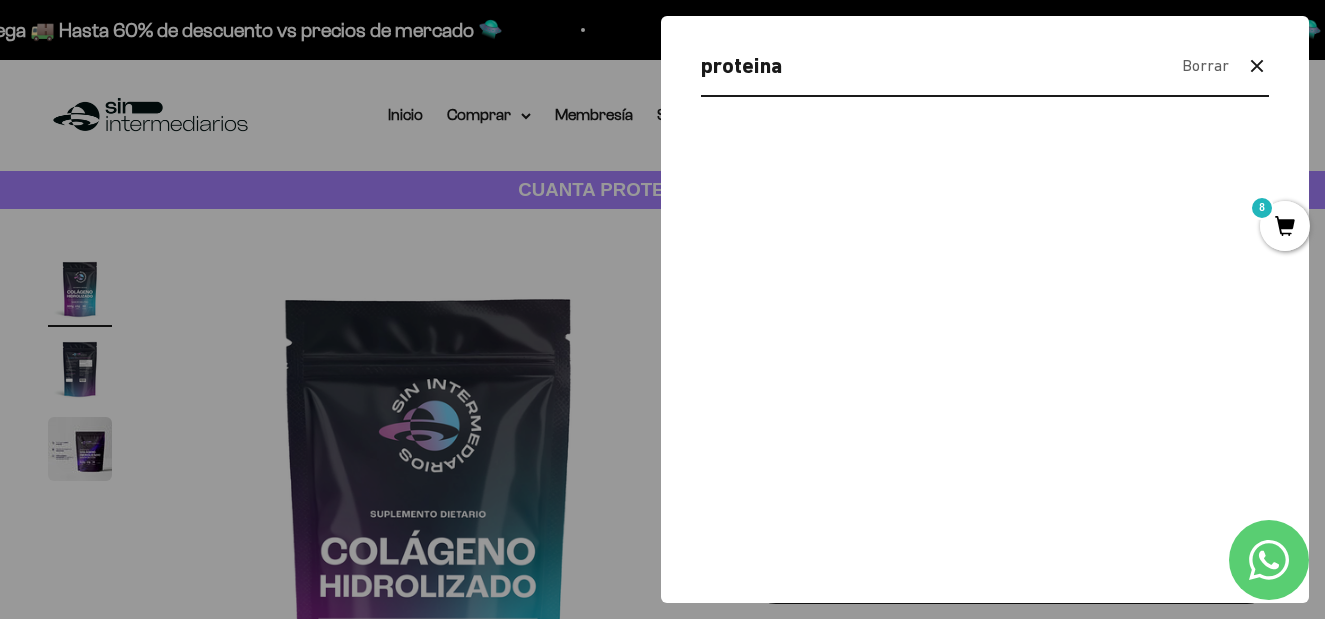 type on "proteina" 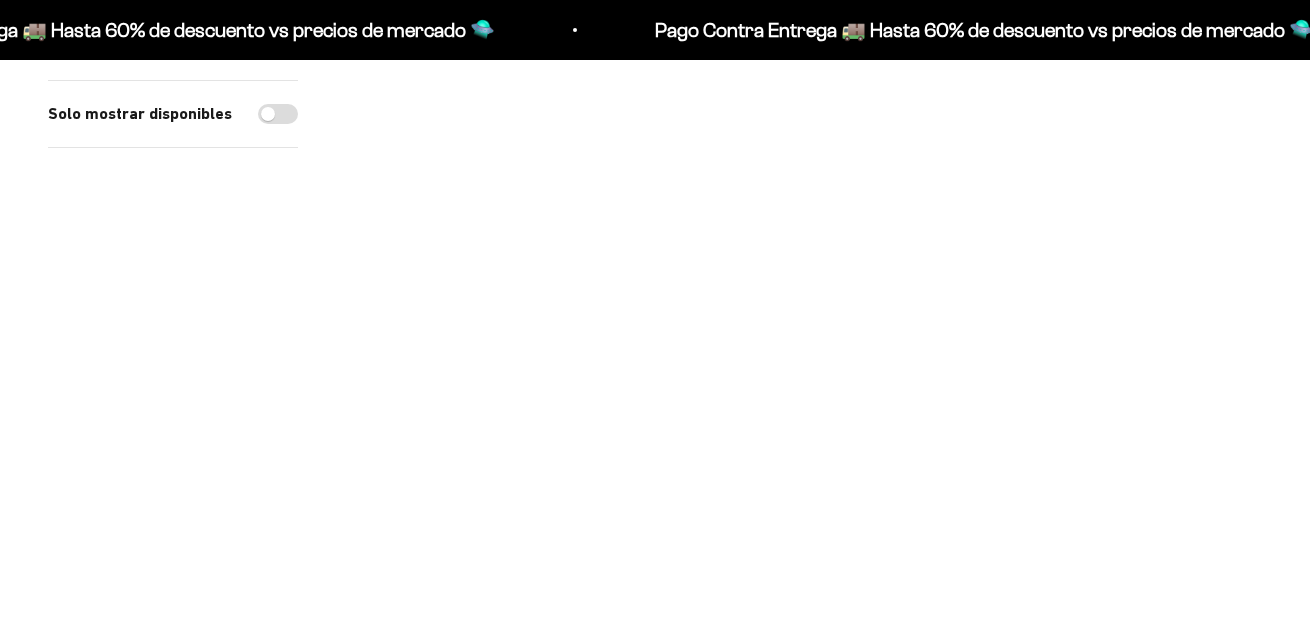 scroll, scrollTop: 500, scrollLeft: 0, axis: vertical 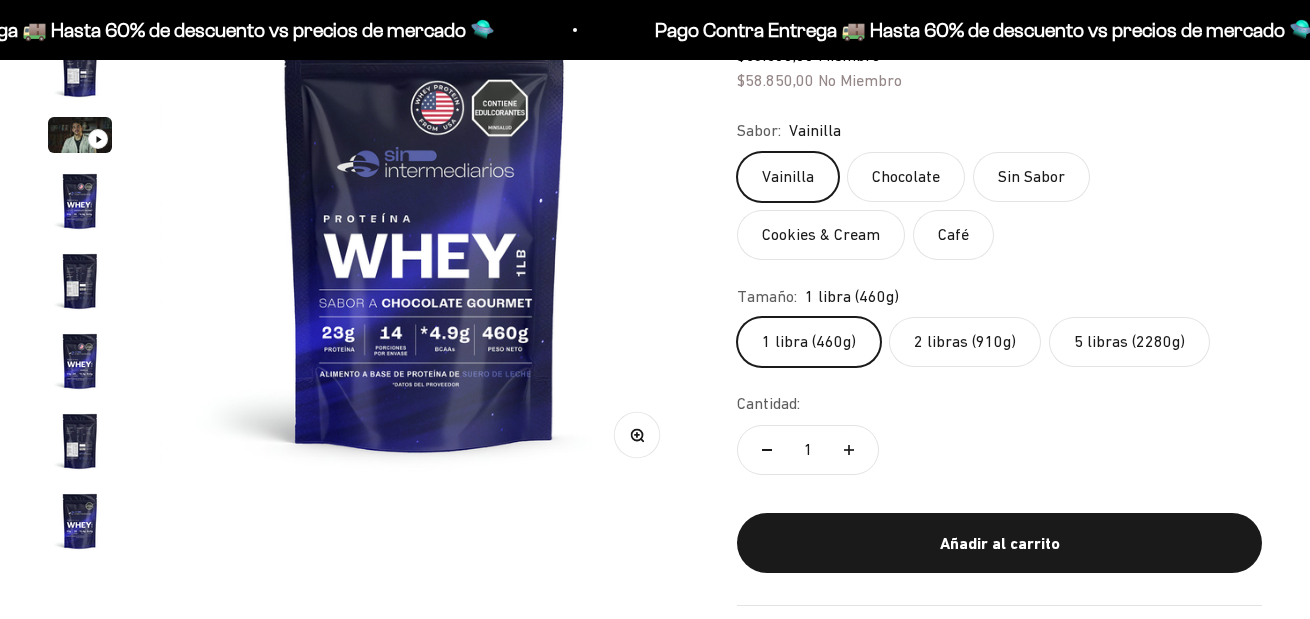 click on "2 libras (910g)" 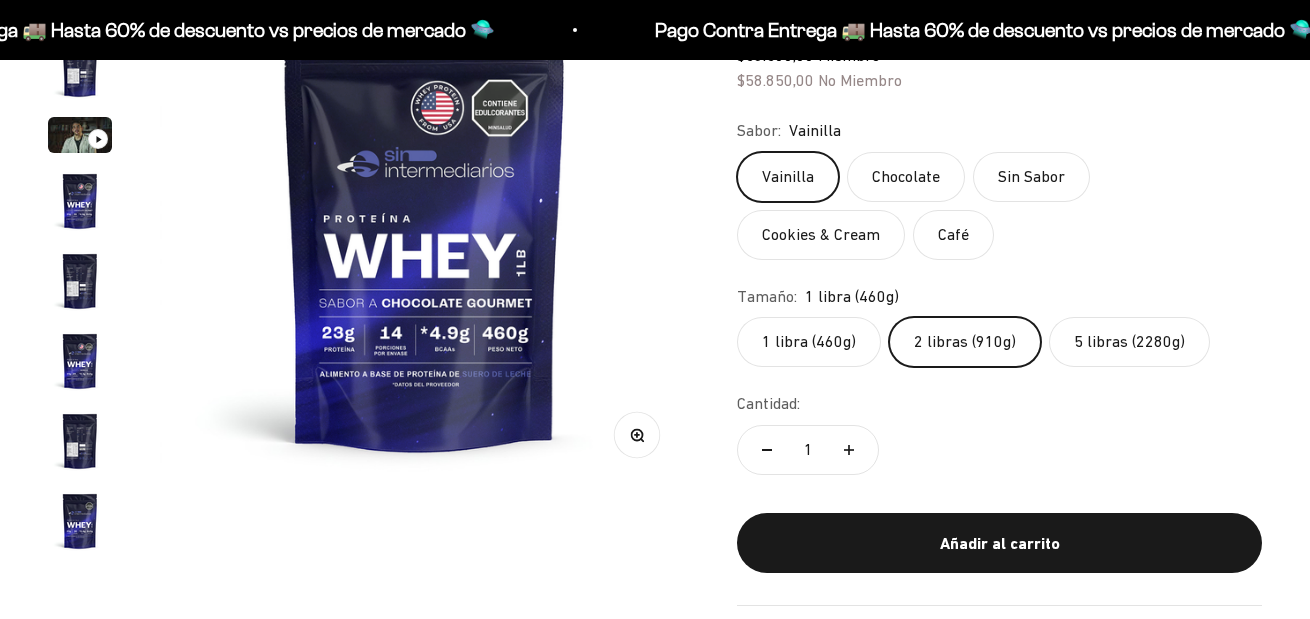 scroll, scrollTop: 300, scrollLeft: 0, axis: vertical 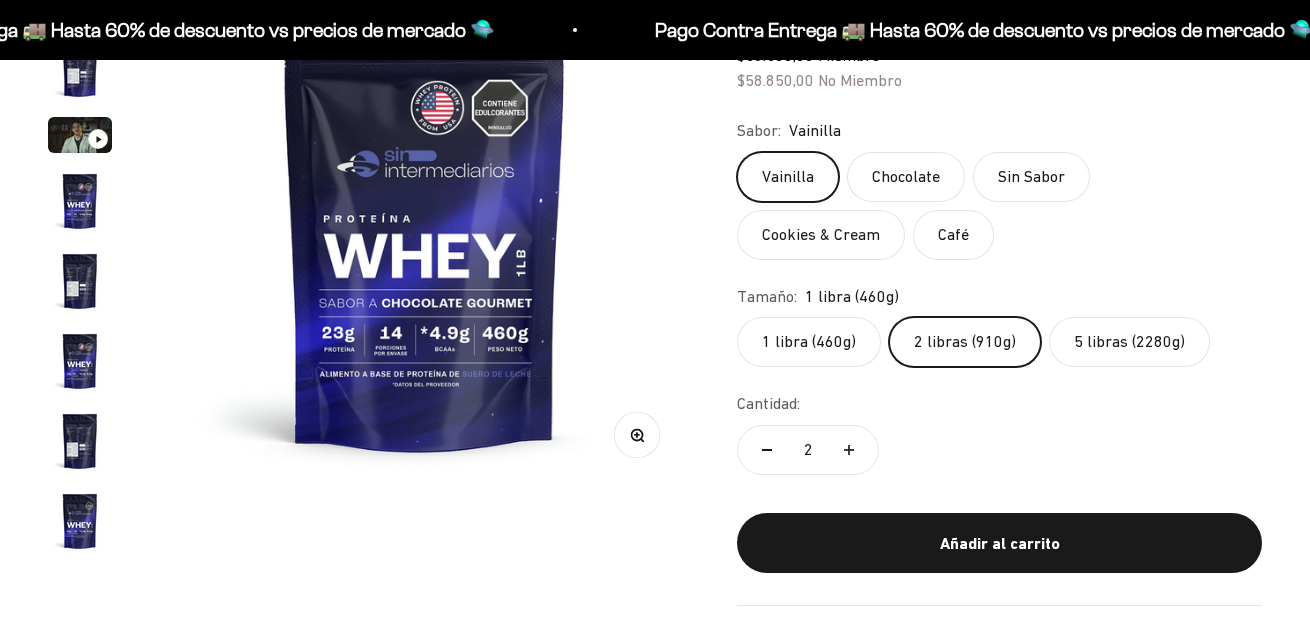 click 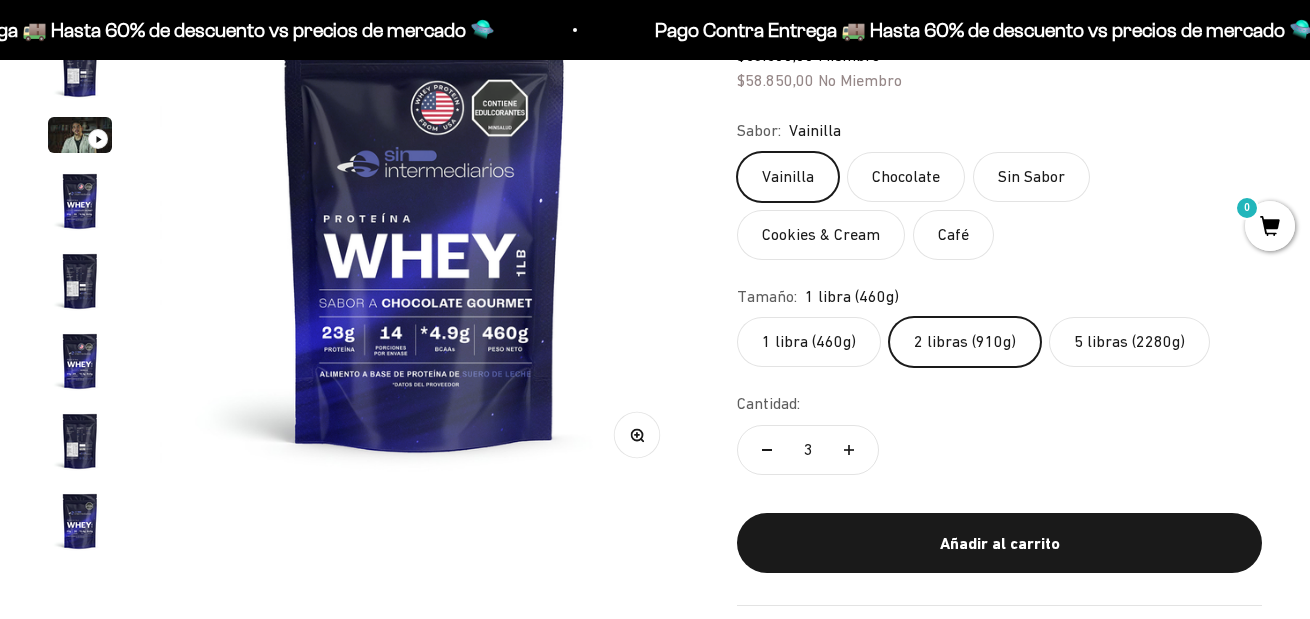 click 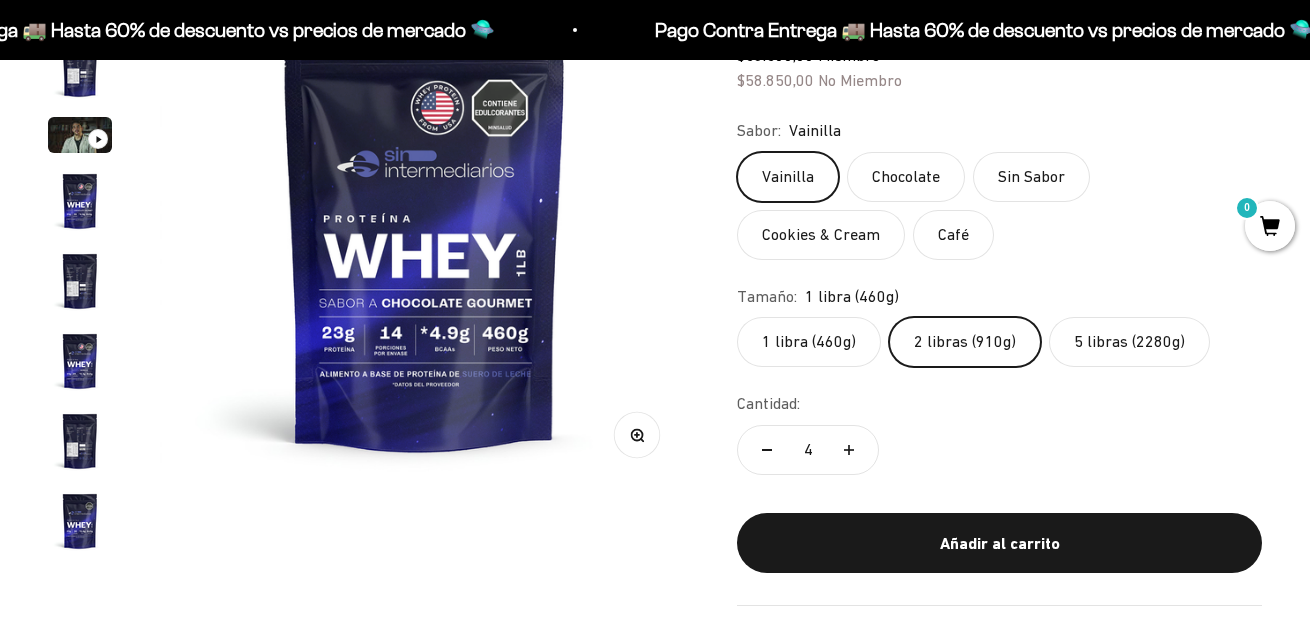scroll, scrollTop: 0, scrollLeft: 2706, axis: horizontal 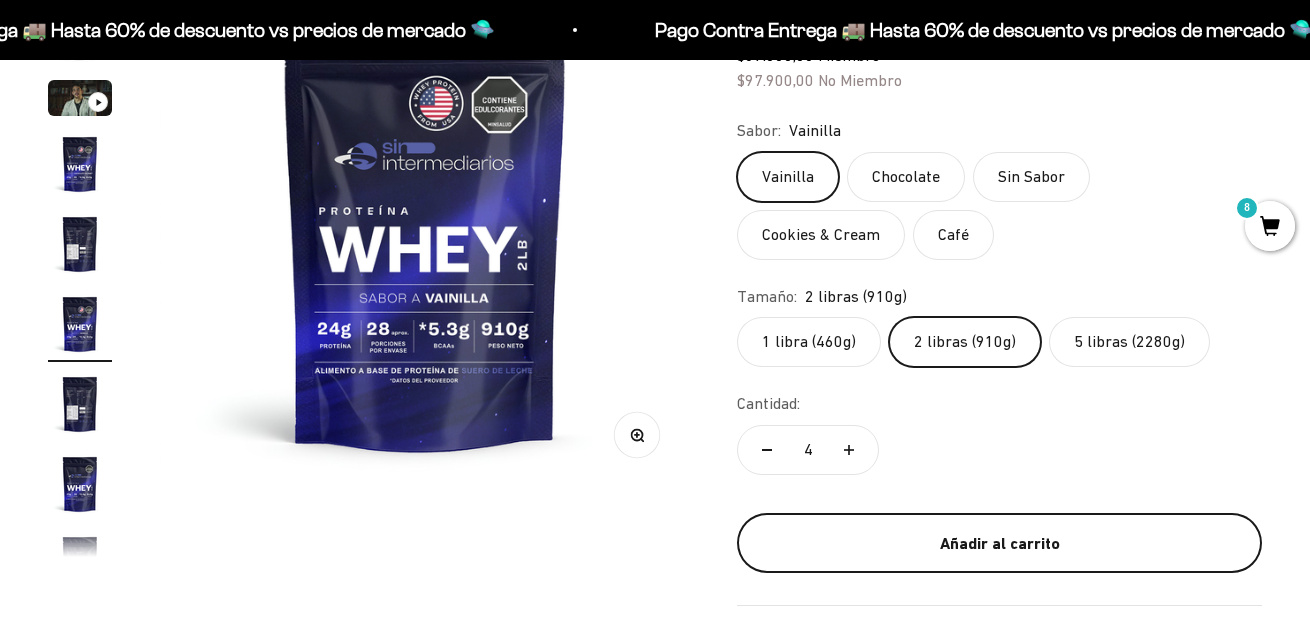 click on "Añadir al carrito" at bounding box center (999, 544) 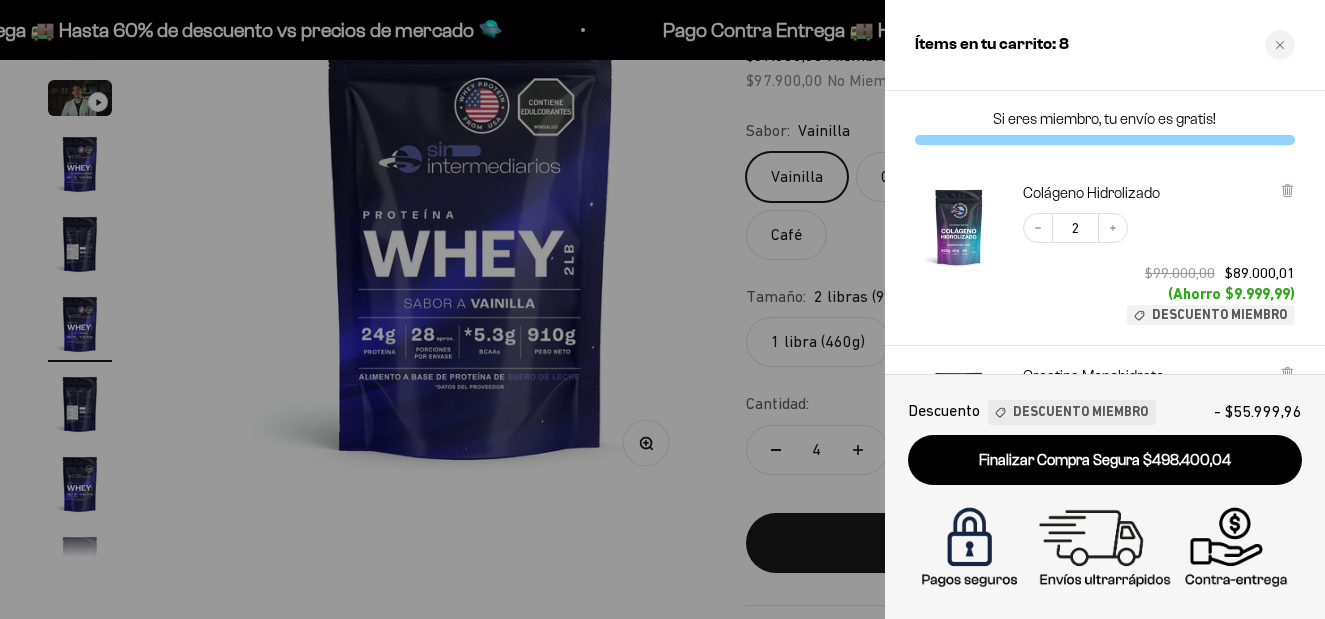 scroll, scrollTop: 0, scrollLeft: 2748, axis: horizontal 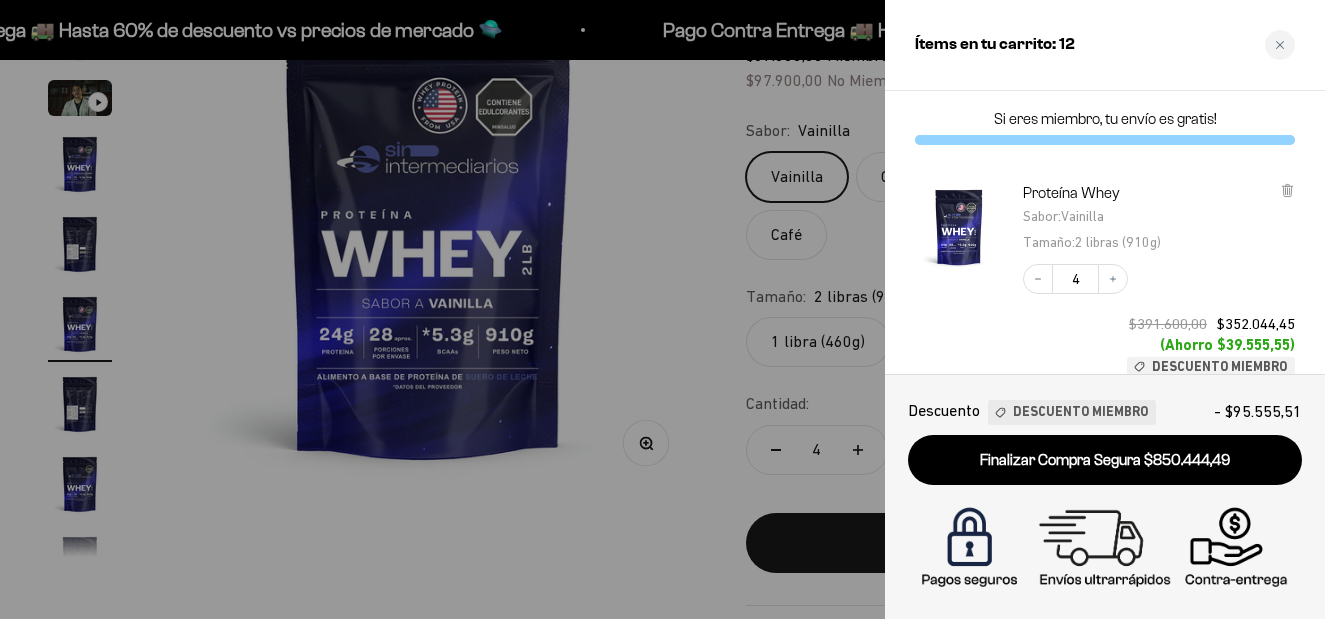 click at bounding box center [662, 309] 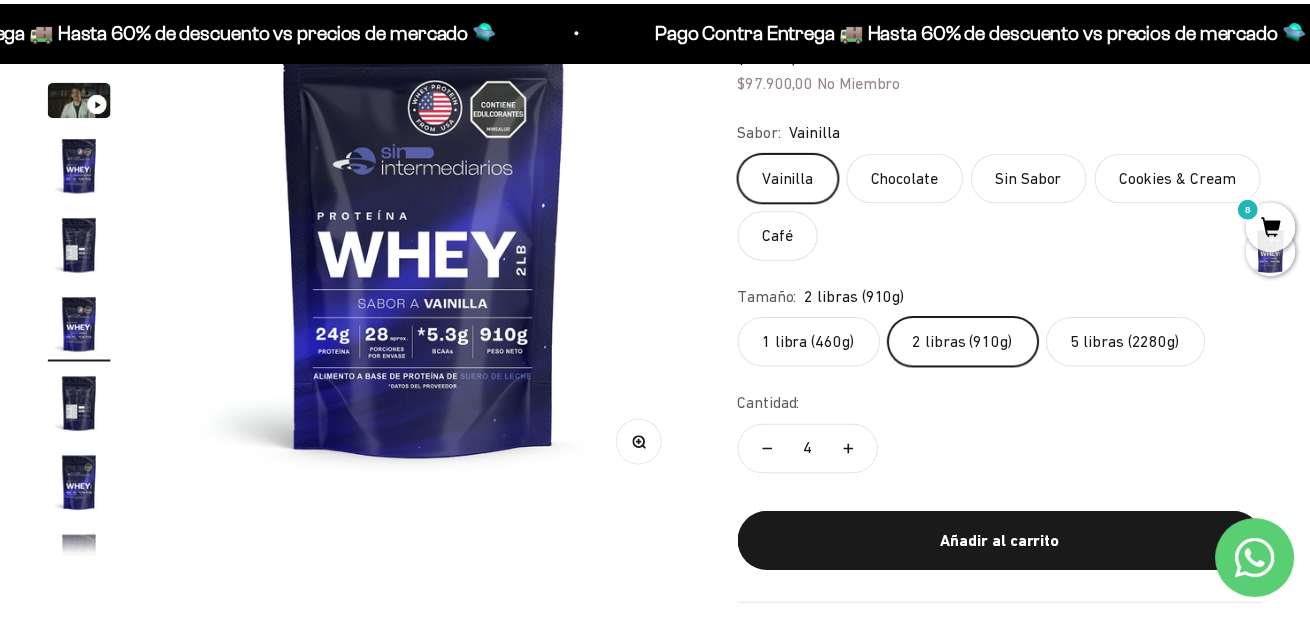 scroll, scrollTop: 0, scrollLeft: 2706, axis: horizontal 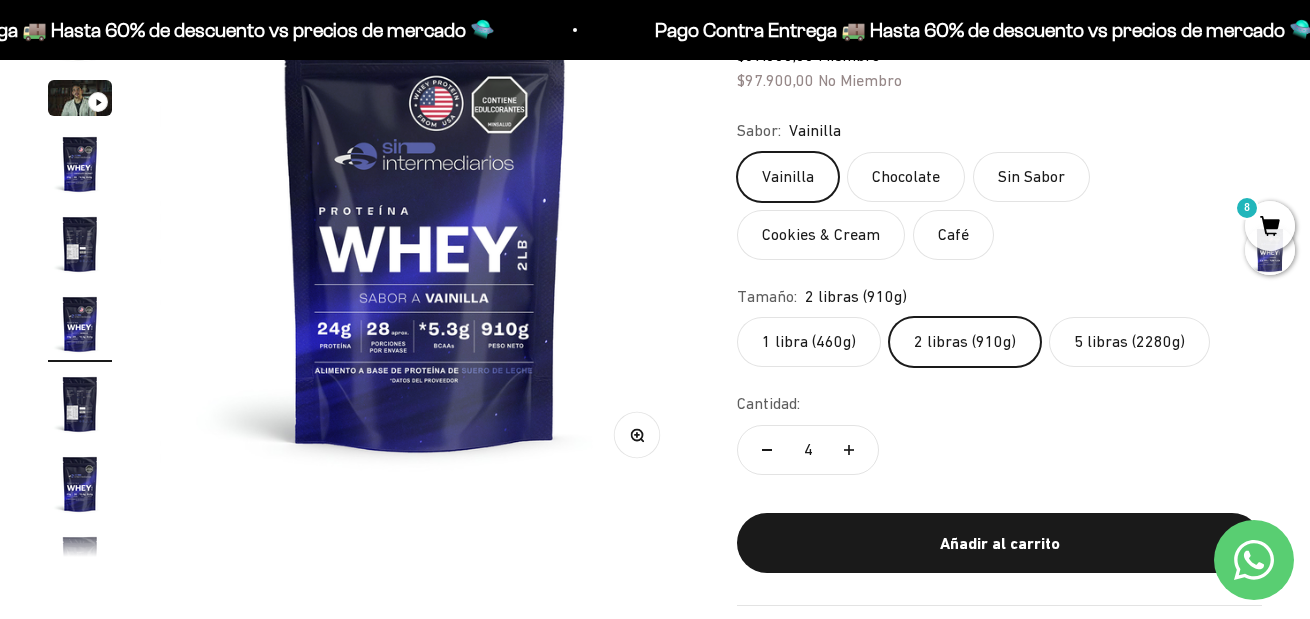 click on "Café" 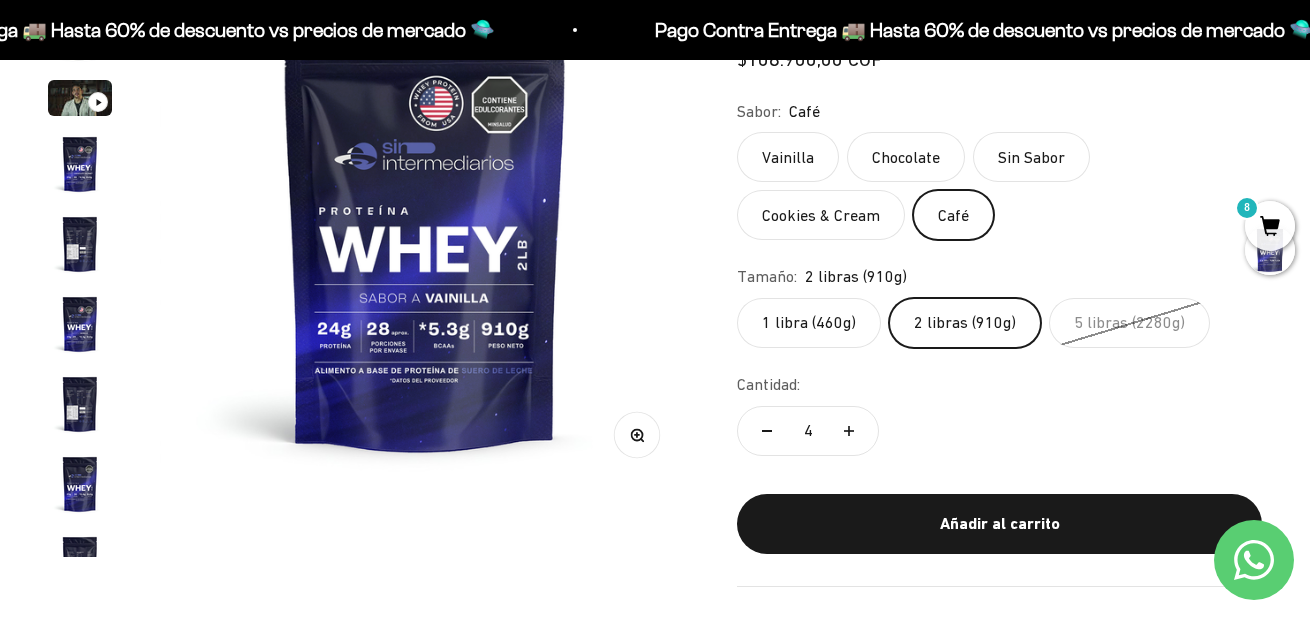 scroll, scrollTop: 962, scrollLeft: 0, axis: vertical 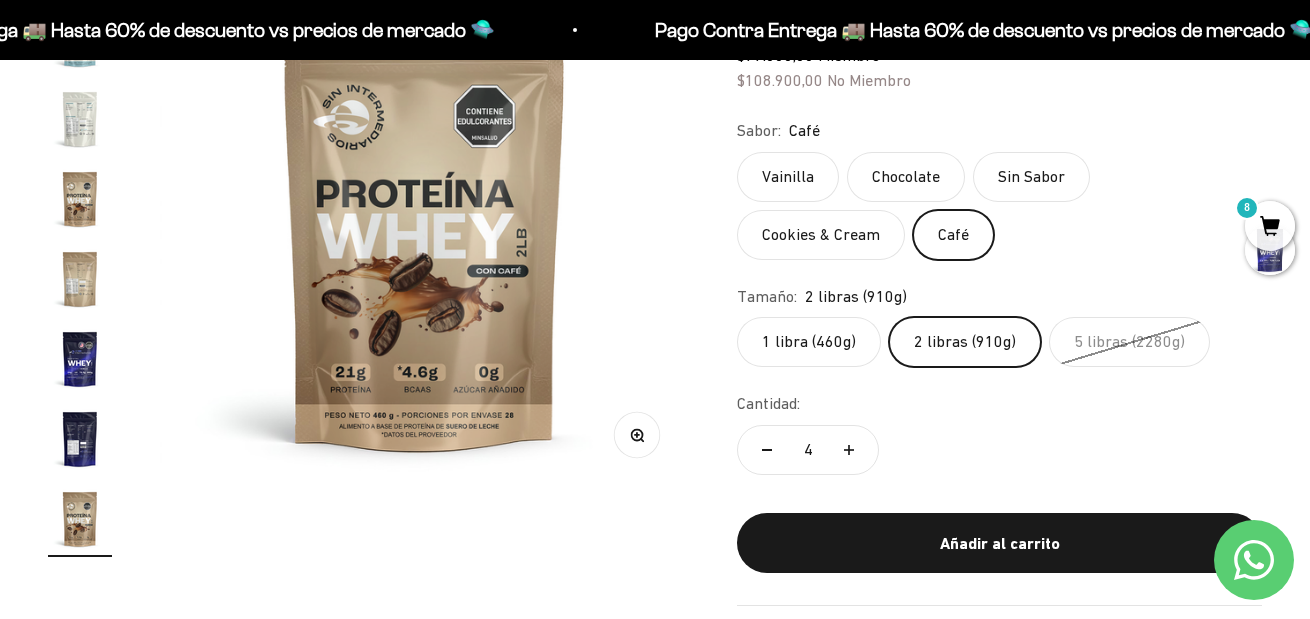 click 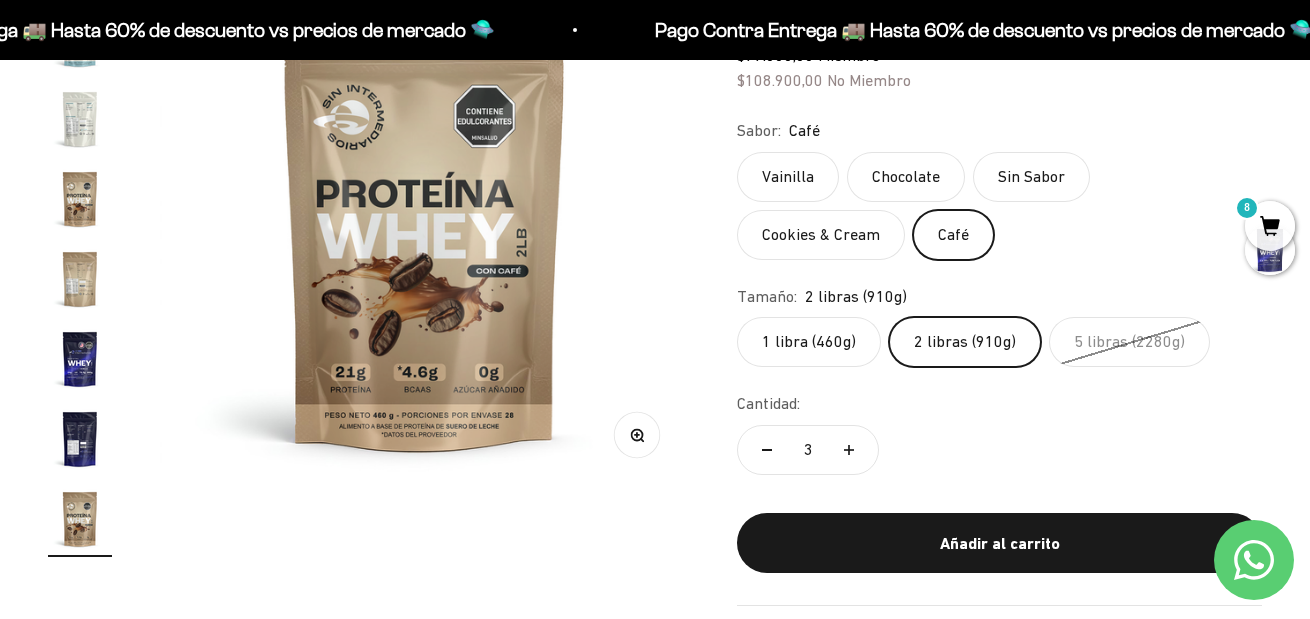 click 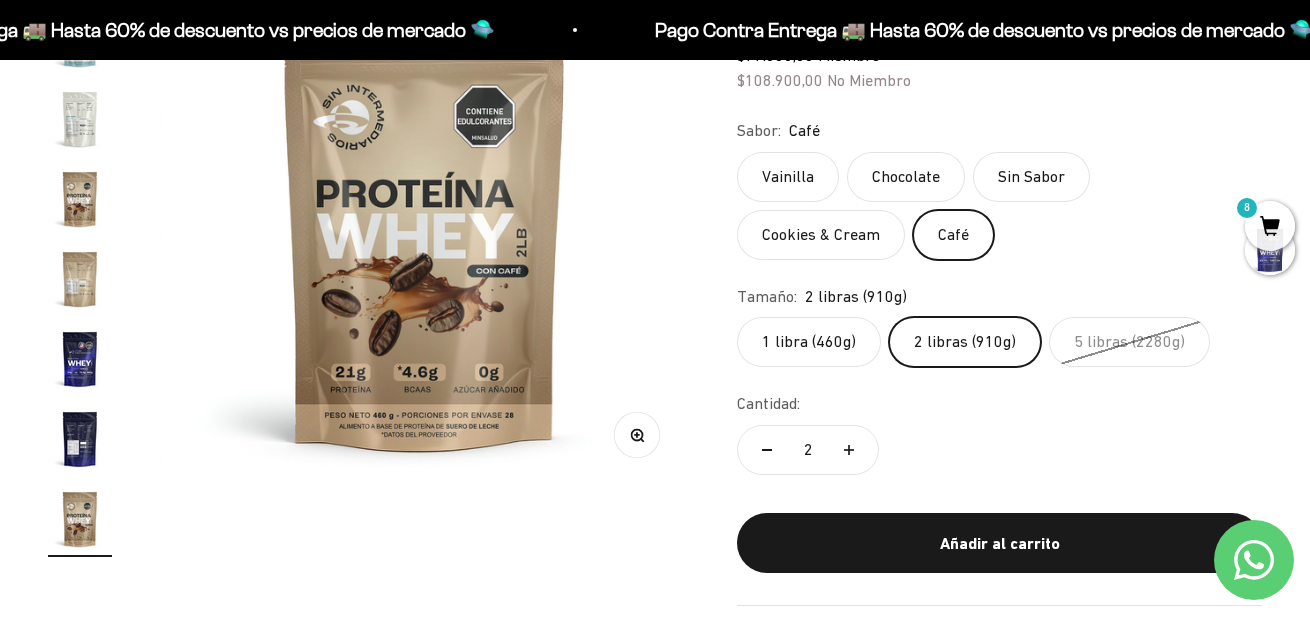 click 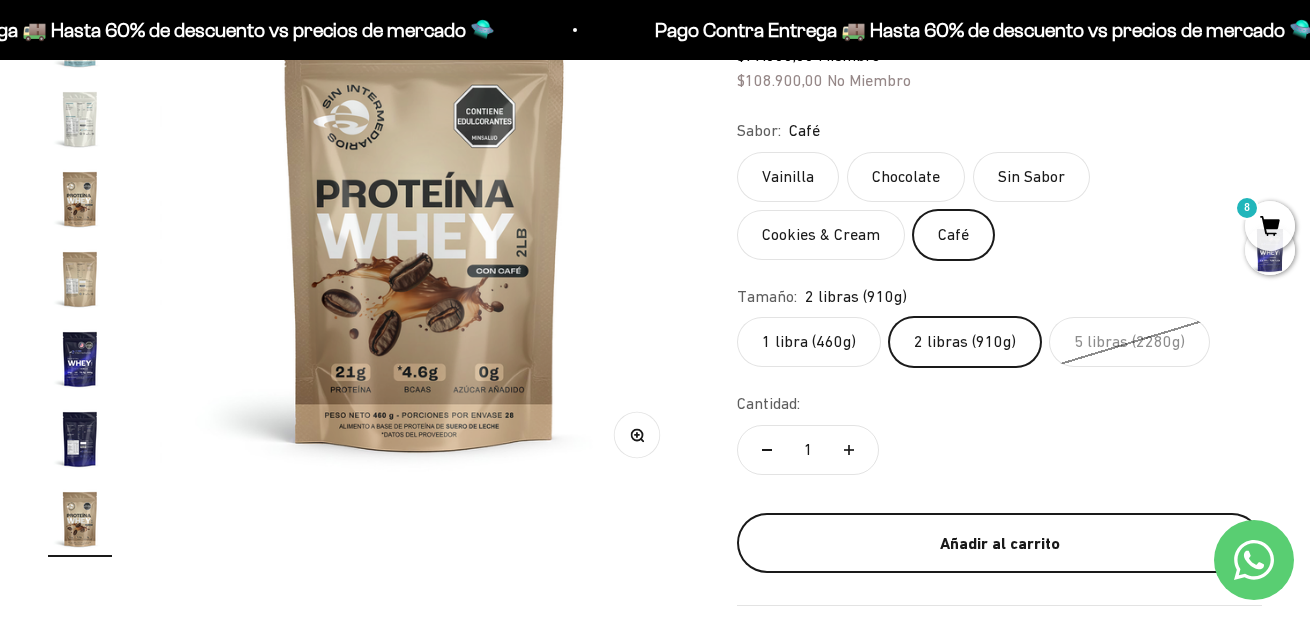 click on "Añadir al carrito" at bounding box center [999, 544] 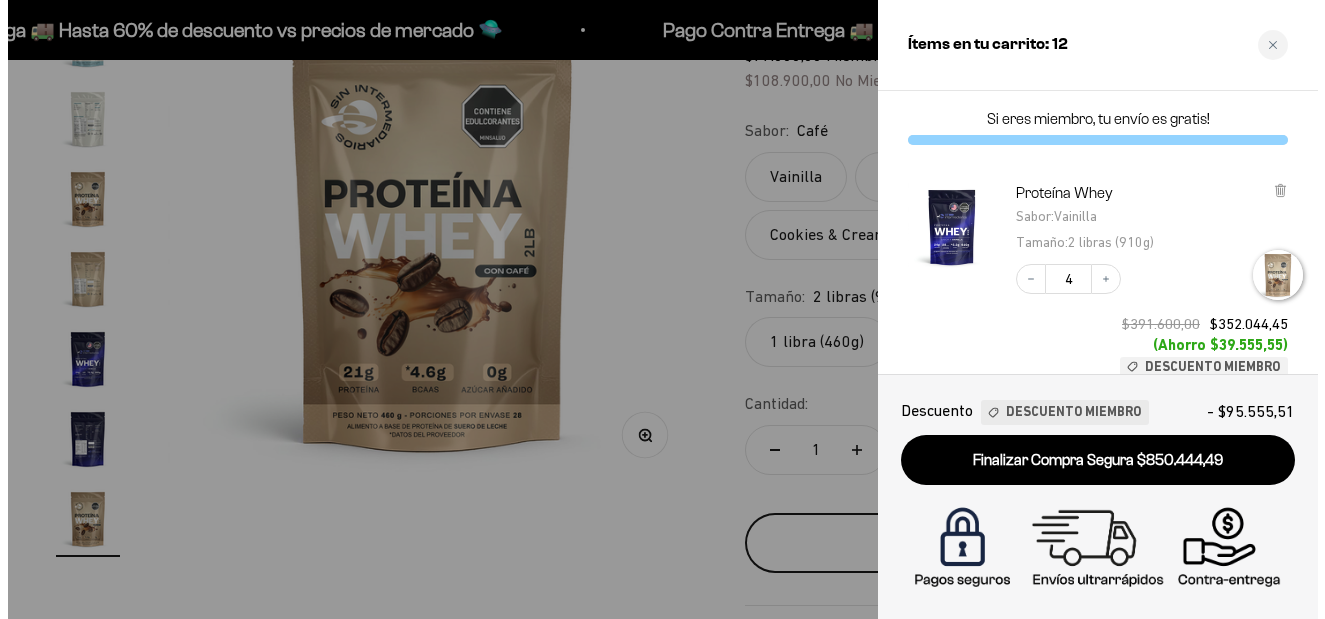 scroll, scrollTop: 0, scrollLeft: 10441, axis: horizontal 